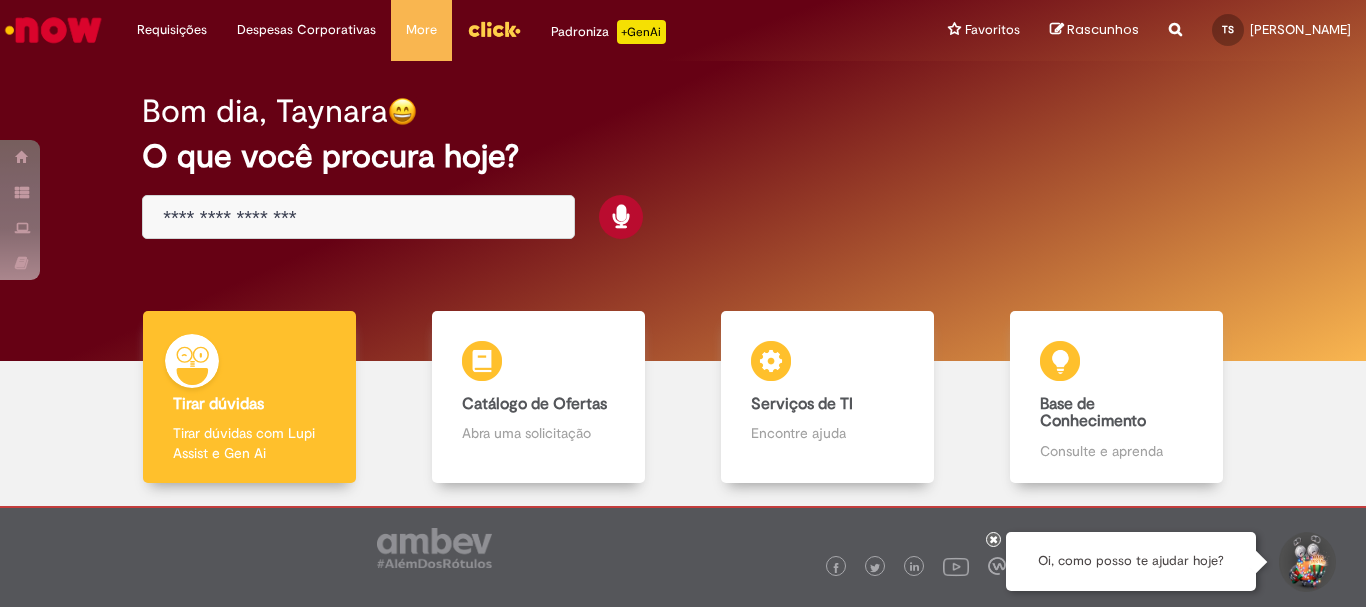 scroll, scrollTop: 0, scrollLeft: 0, axis: both 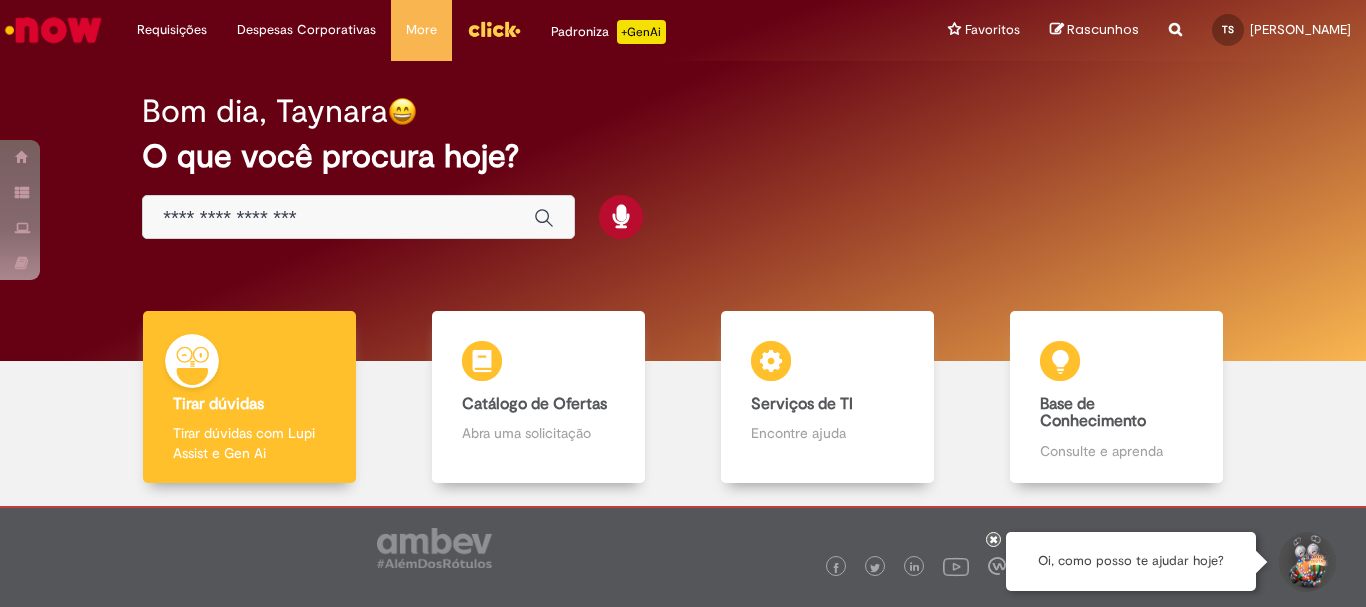 click at bounding box center (338, 218) 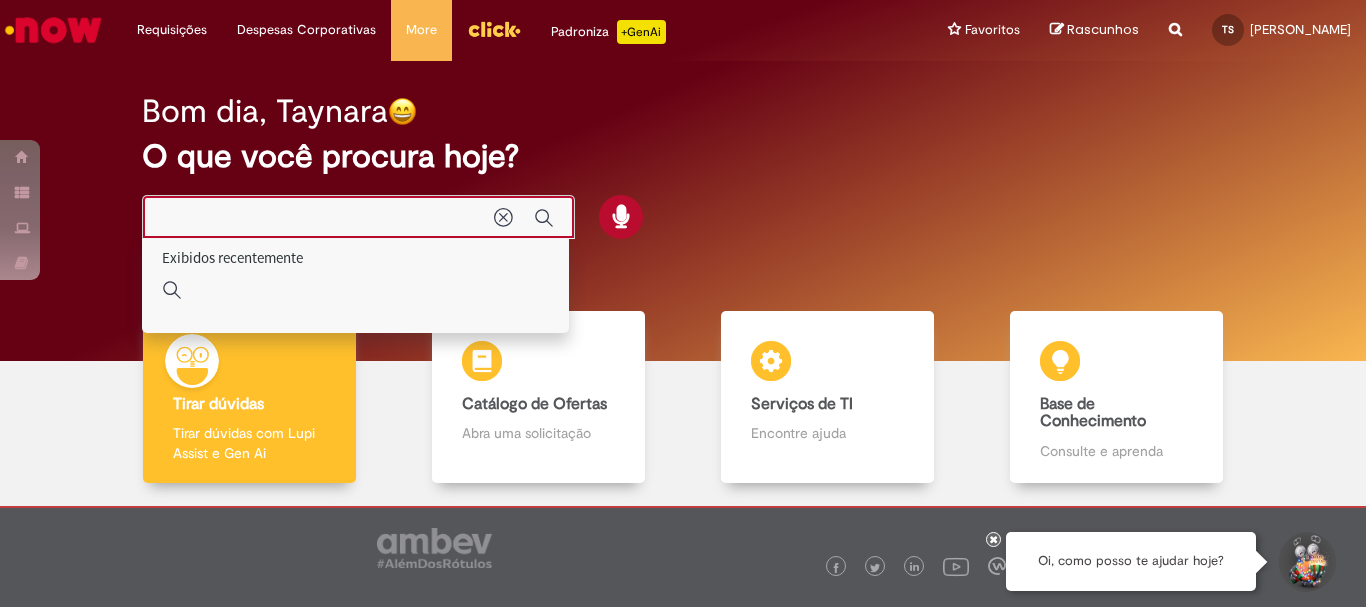 type 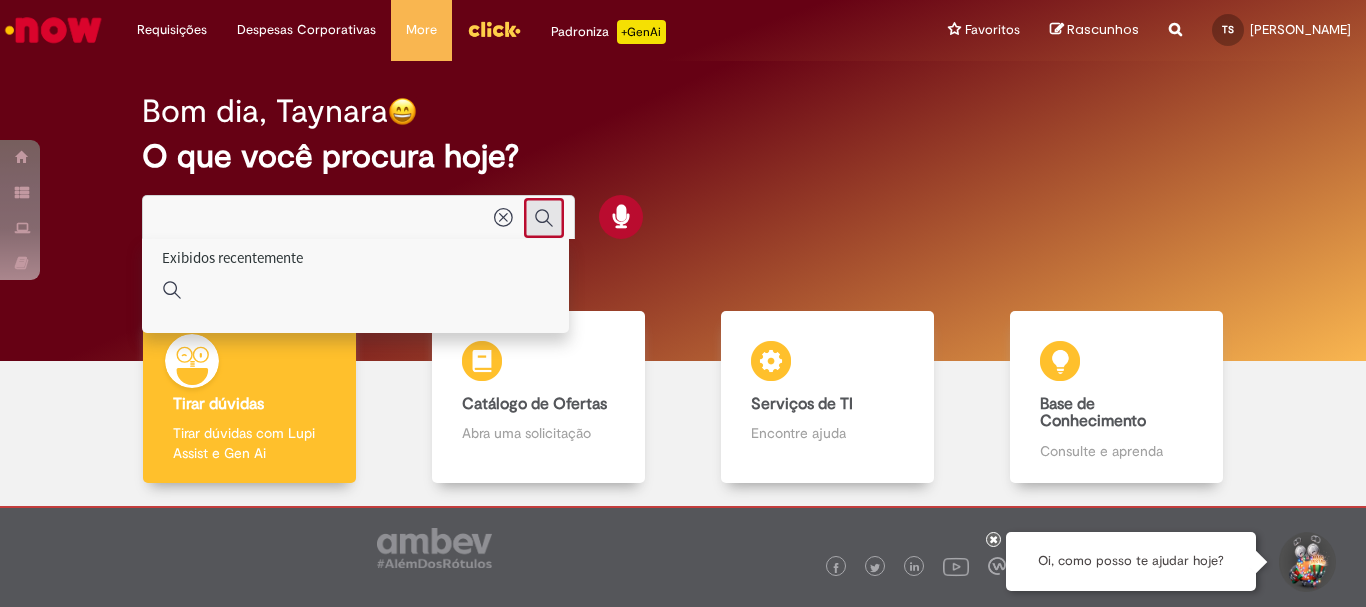 click 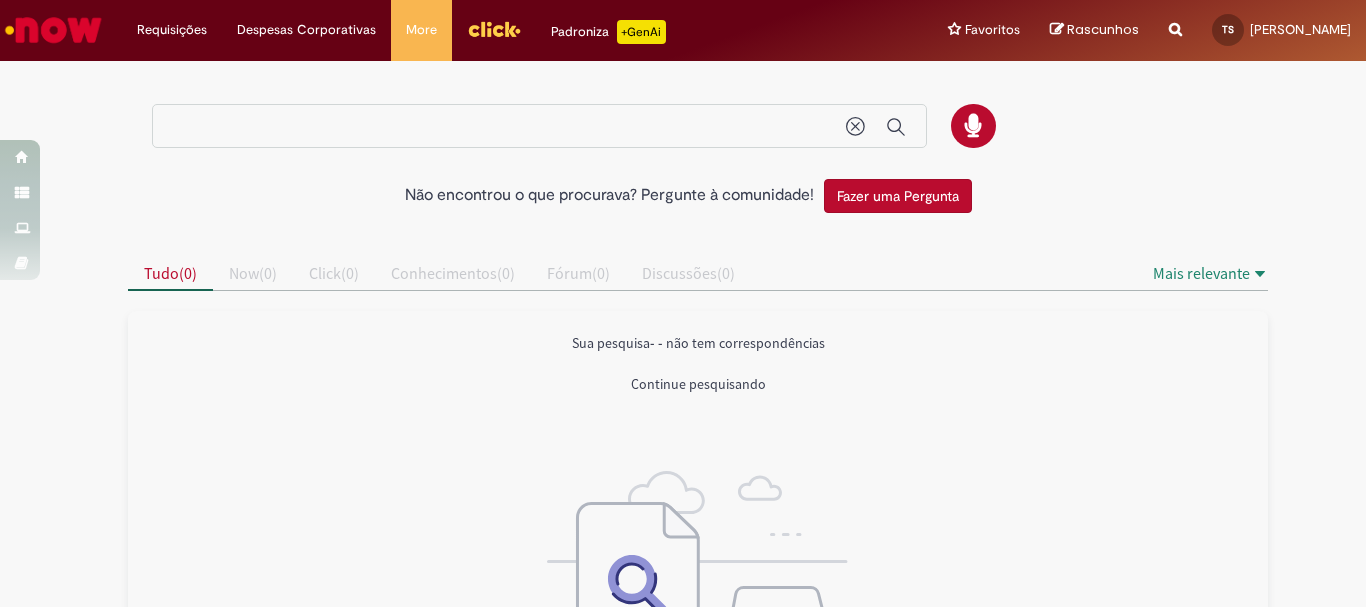 click at bounding box center [539, 126] 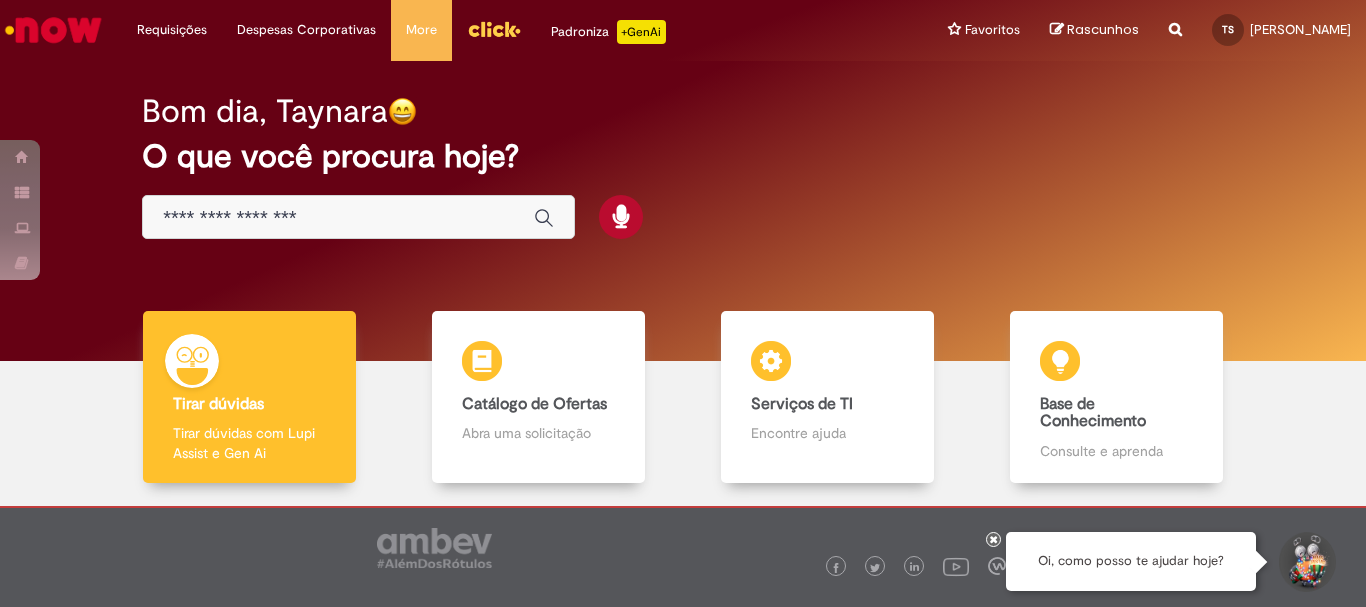 click on "Bom dia, Taynara
O que você procura hoje?" at bounding box center (683, 167) 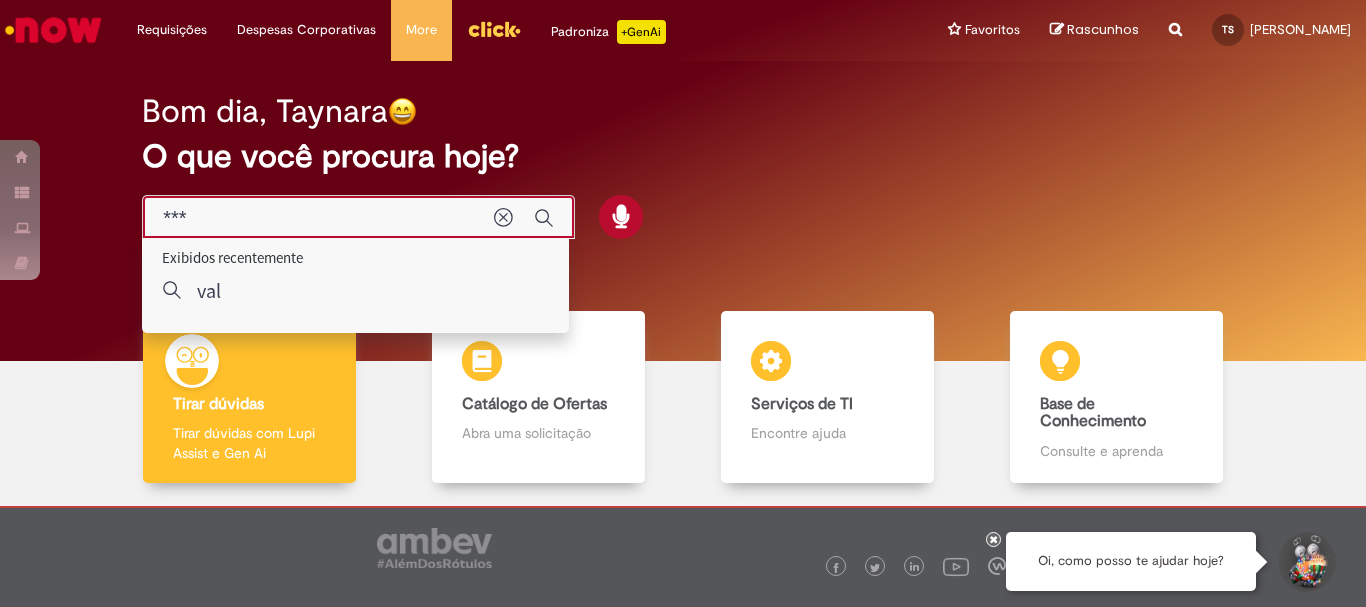 type on "****" 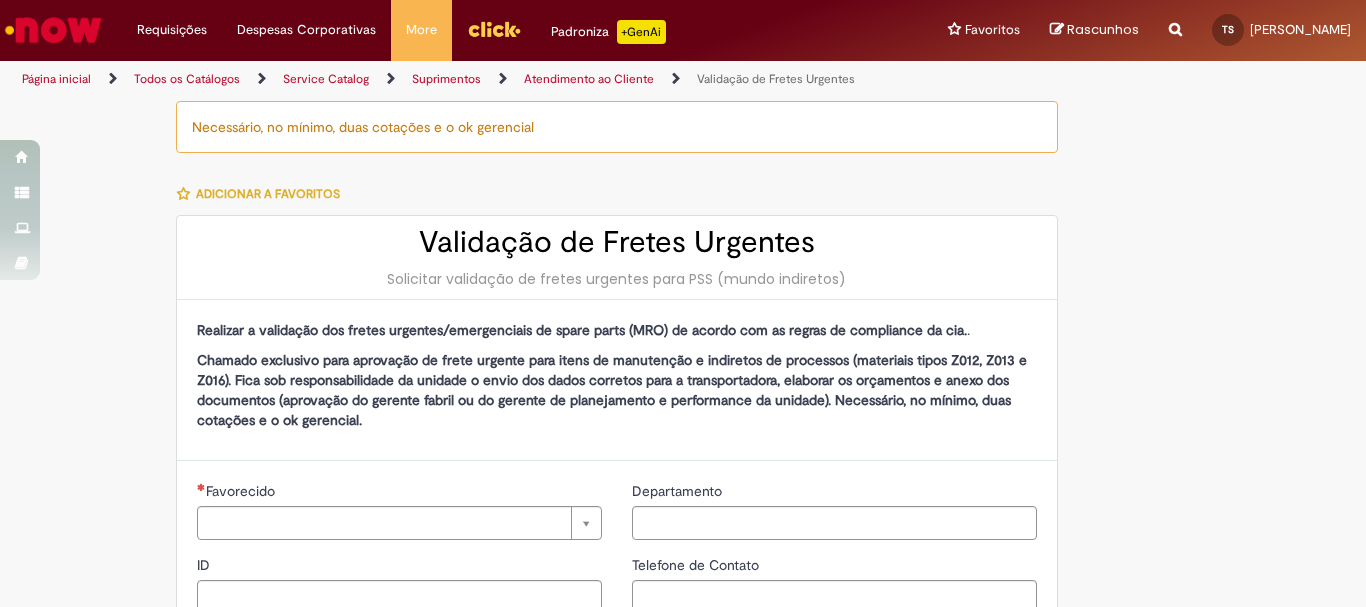 type on "********" 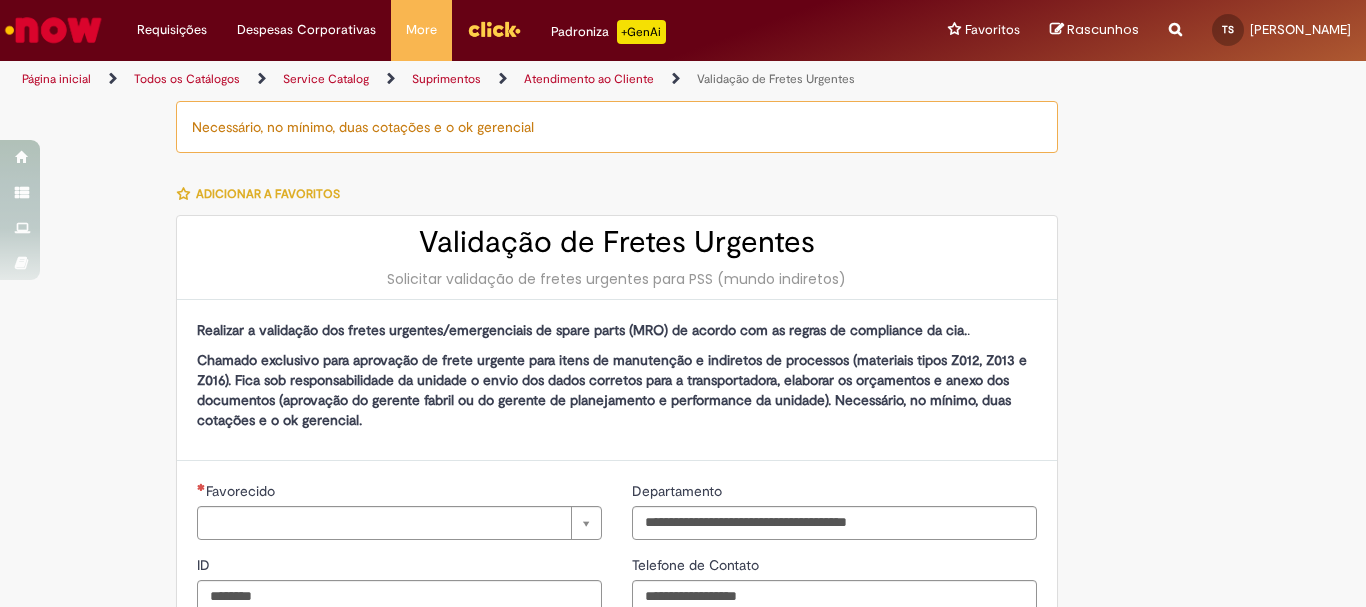 type on "**********" 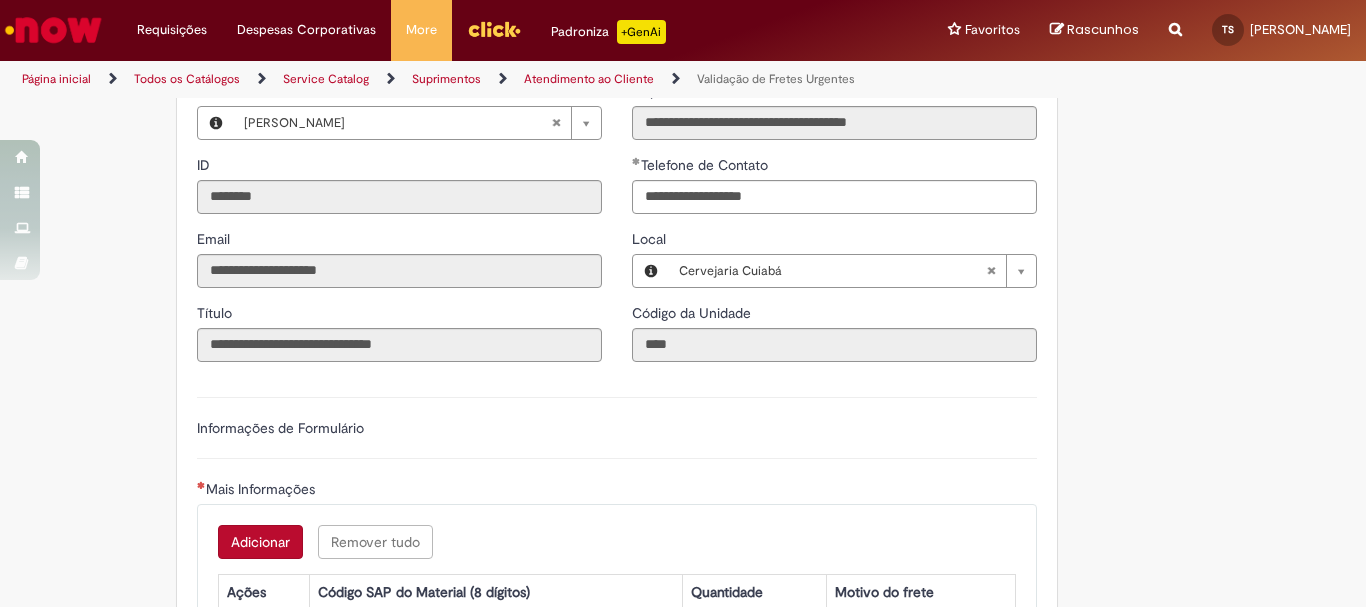 scroll, scrollTop: 700, scrollLeft: 0, axis: vertical 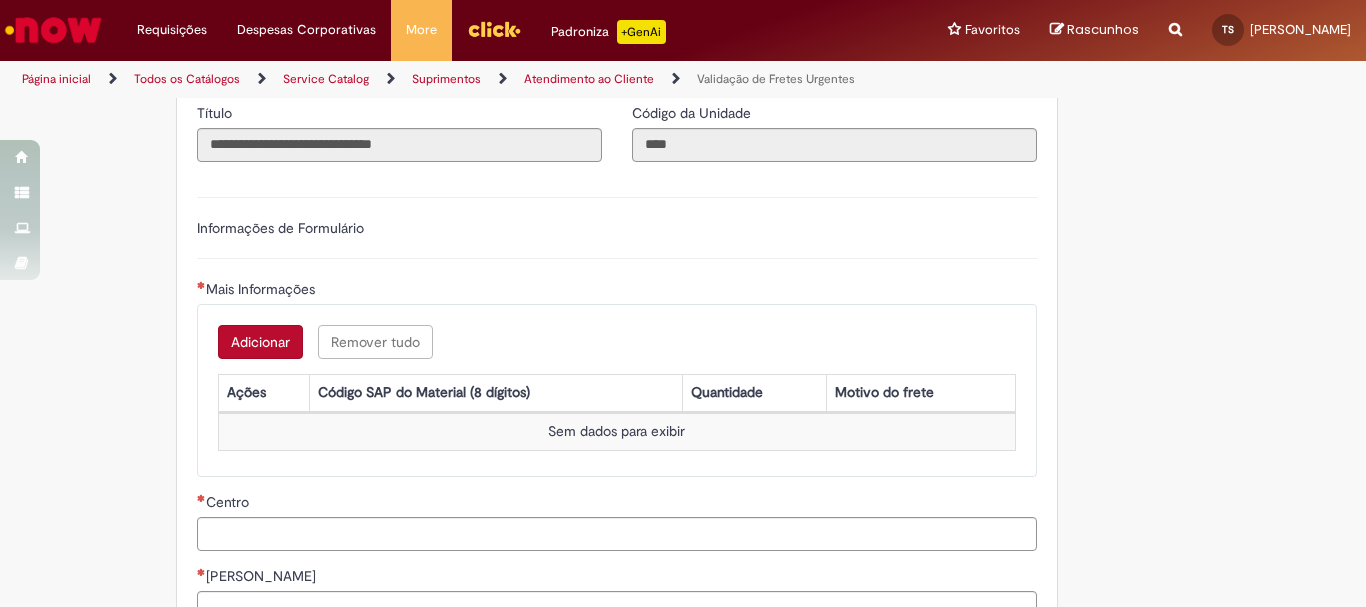 click on "Adicionar" at bounding box center (260, 342) 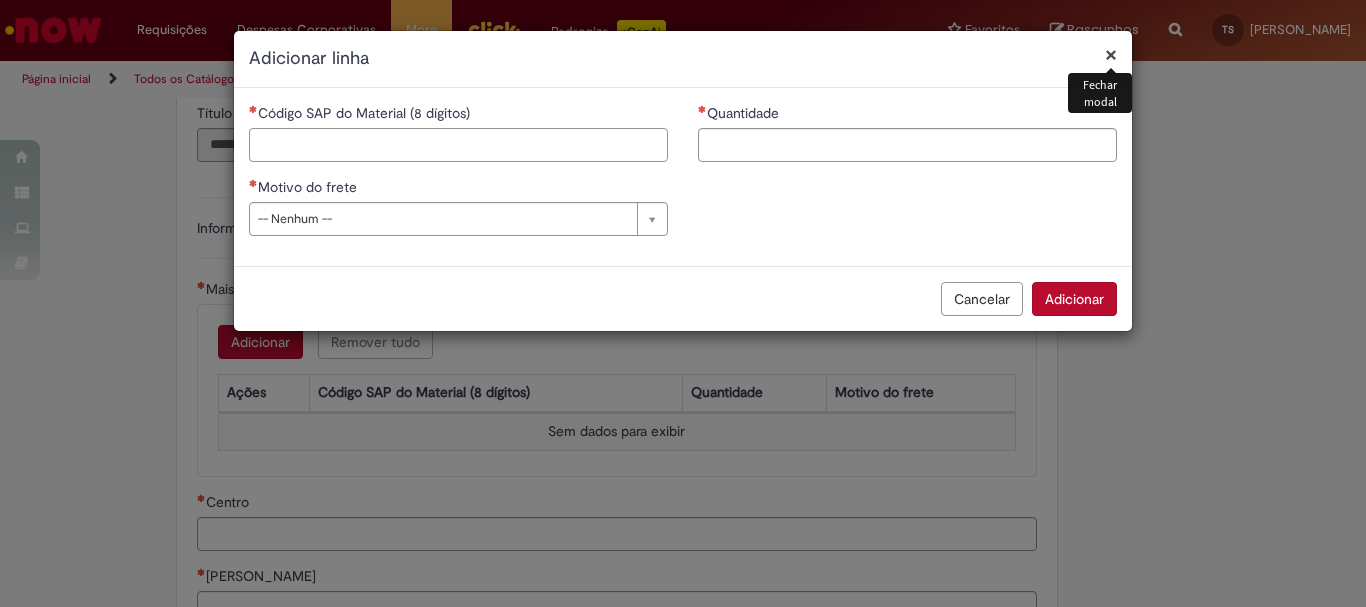 click on "Código SAP do Material (8 dígitos)" at bounding box center [458, 145] 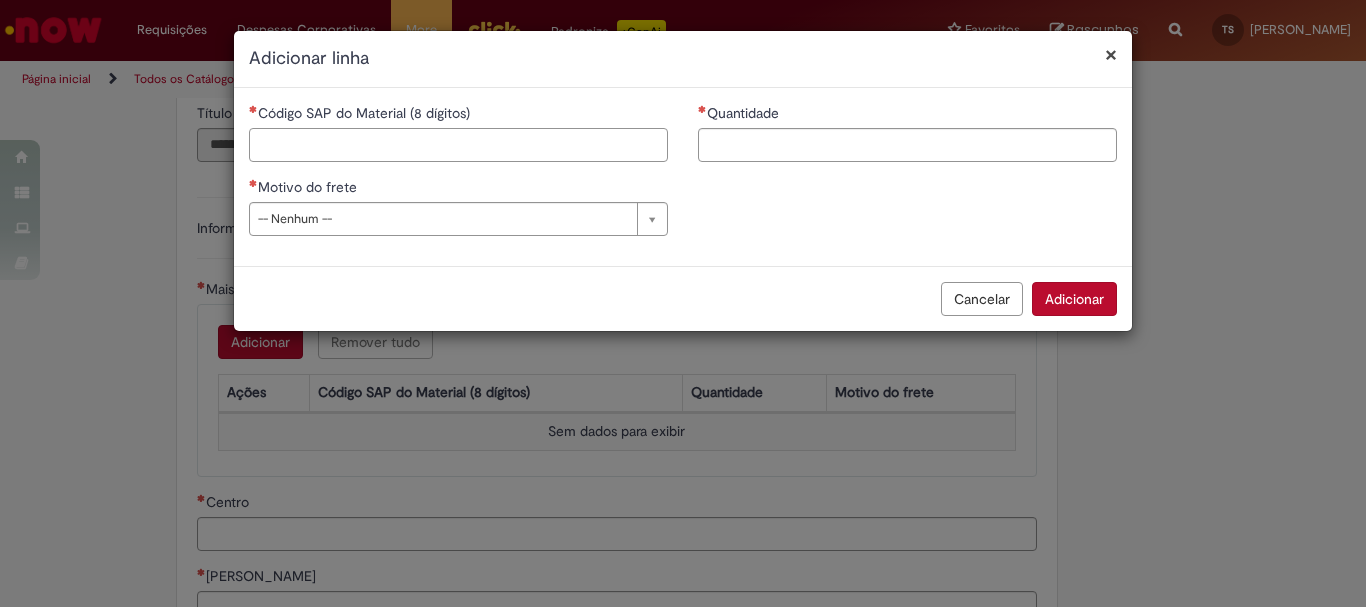 paste on "*****" 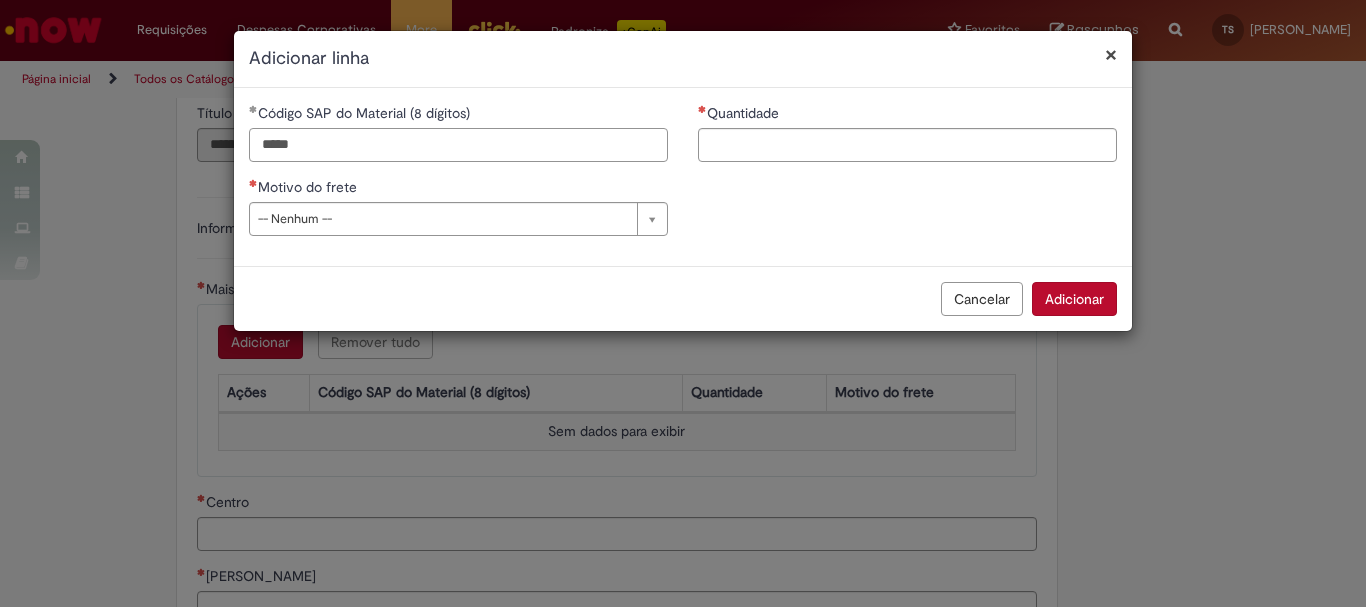 type on "*****" 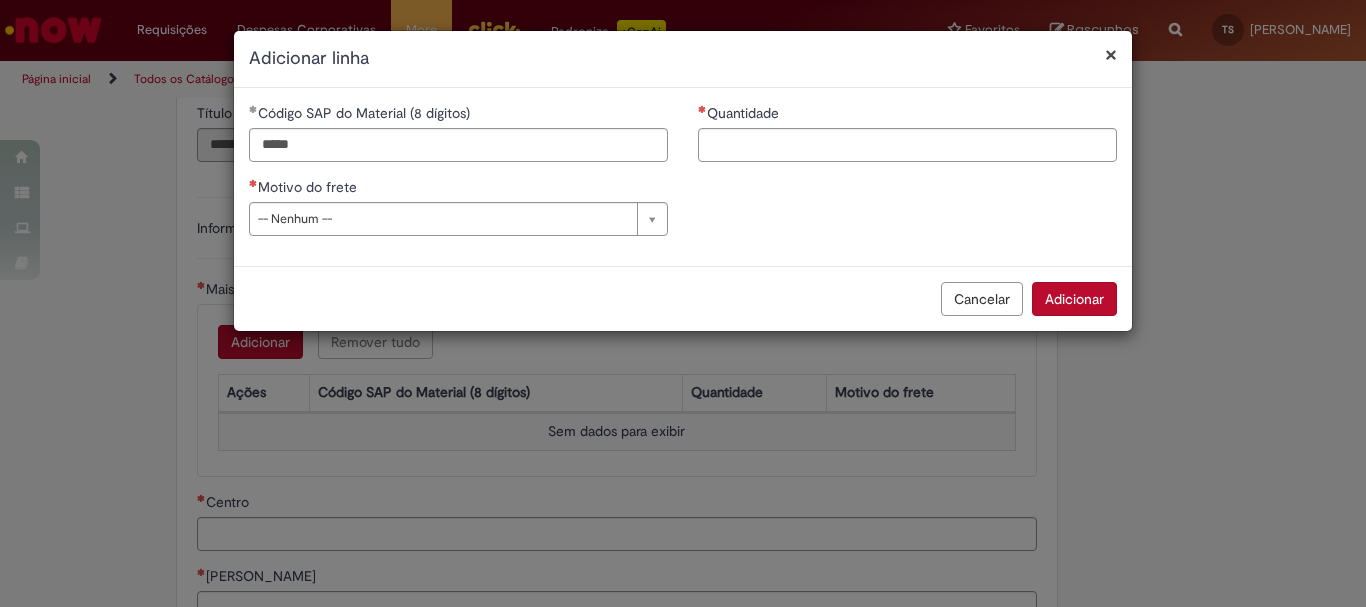 click on "Quantidade" at bounding box center [907, 115] 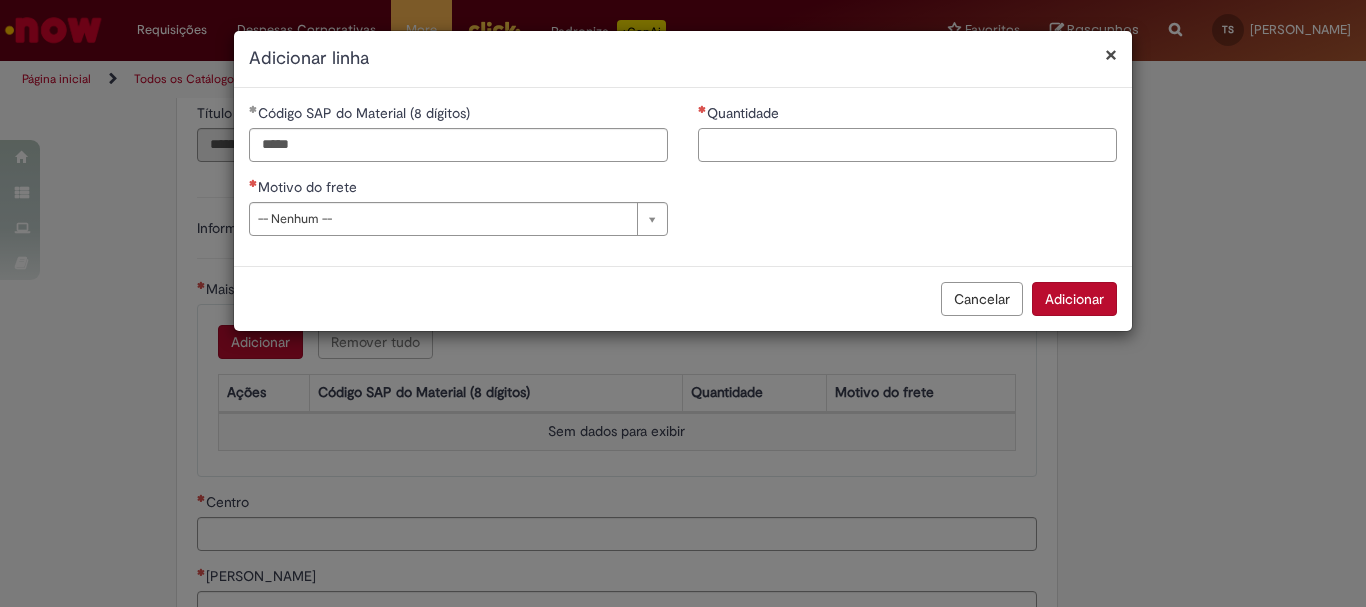 click on "Quantidade" at bounding box center (907, 145) 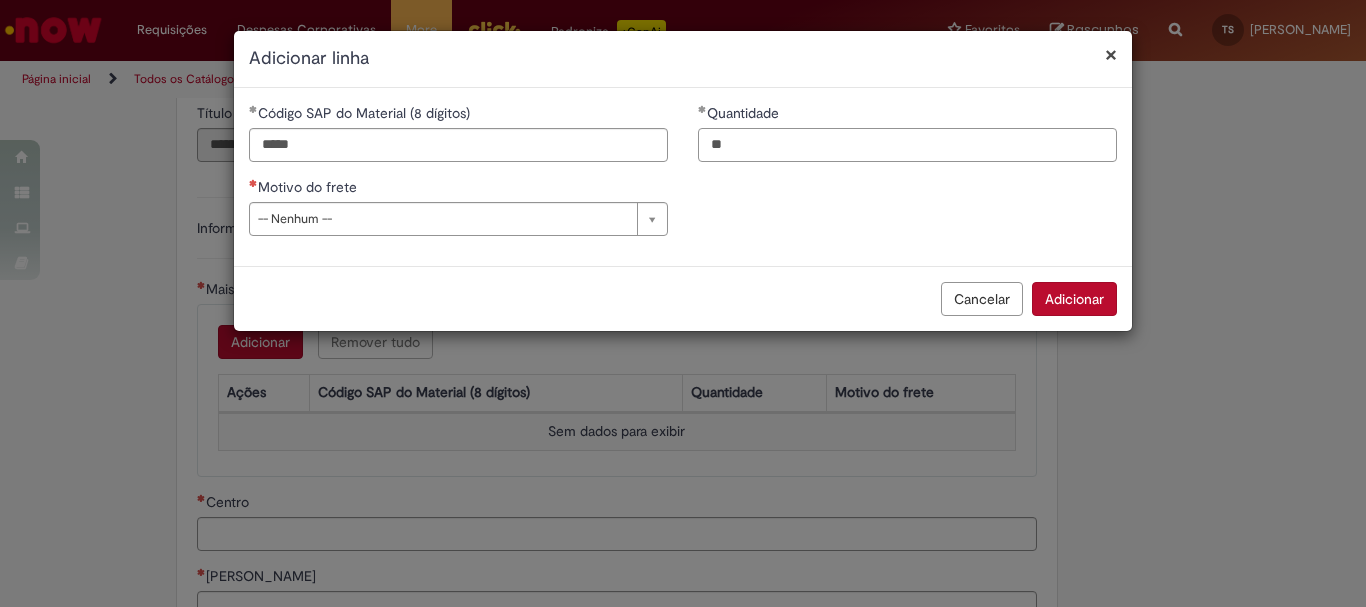 type on "**" 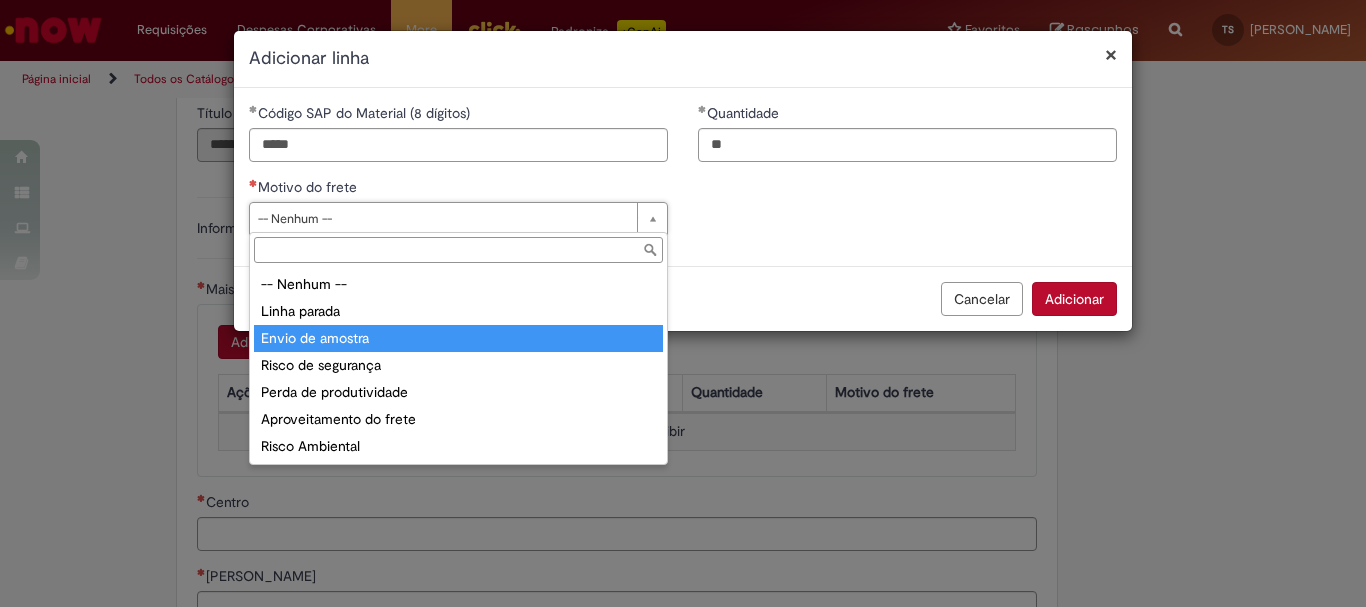 type on "**********" 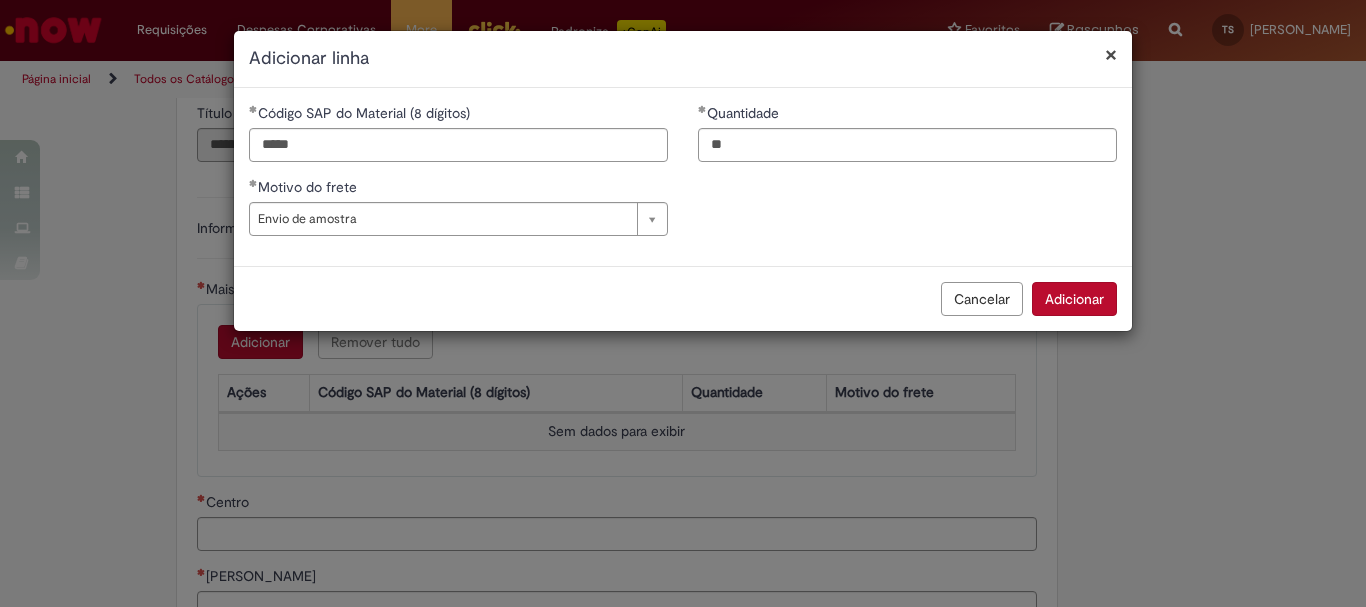 click on "Adicionar" at bounding box center [1074, 299] 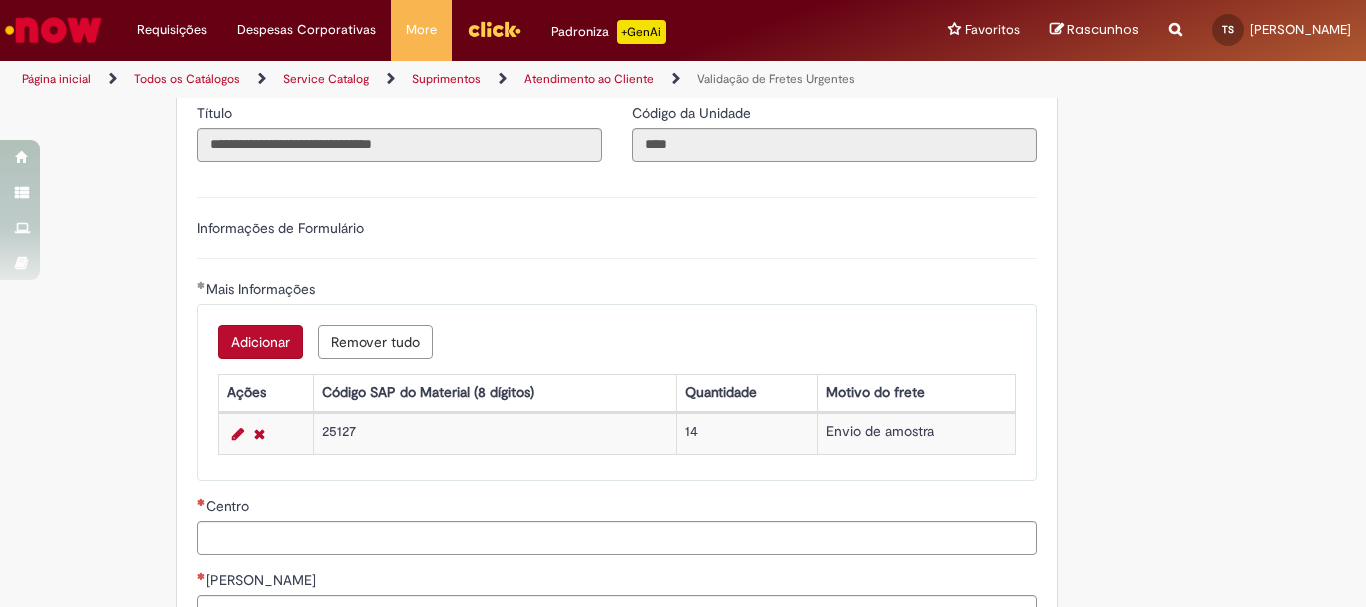 click on "Adicionar" at bounding box center (260, 342) 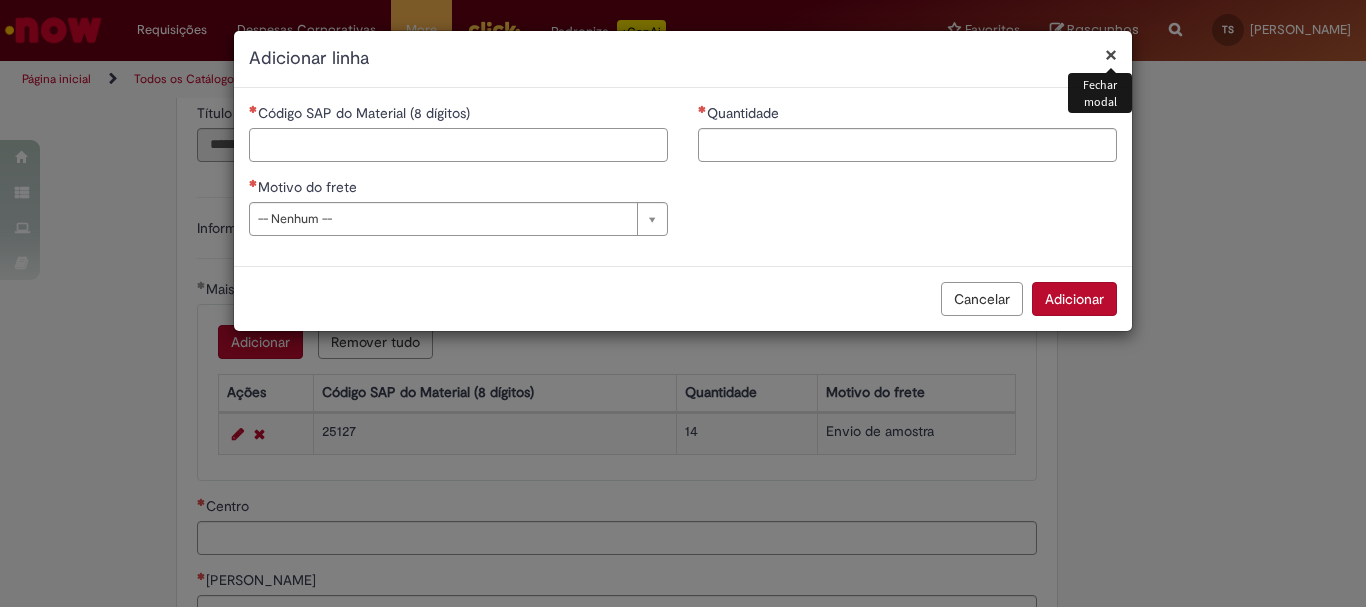 click on "Código SAP do Material (8 dígitos)" at bounding box center [458, 145] 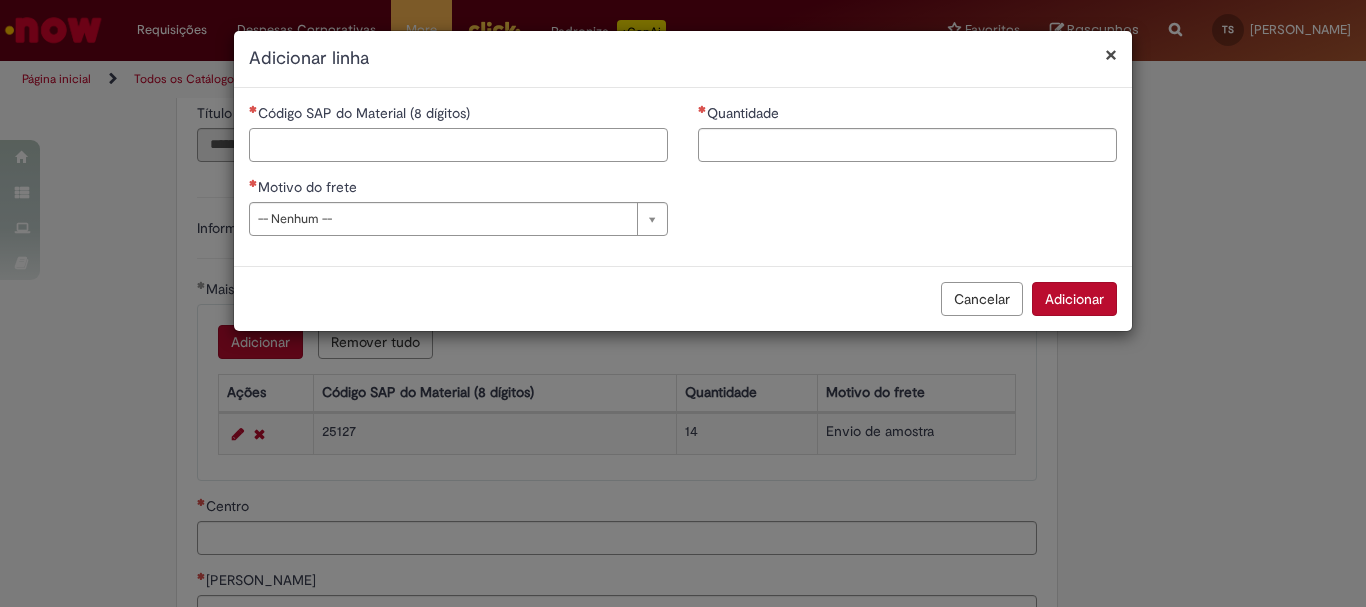 paste on "*****" 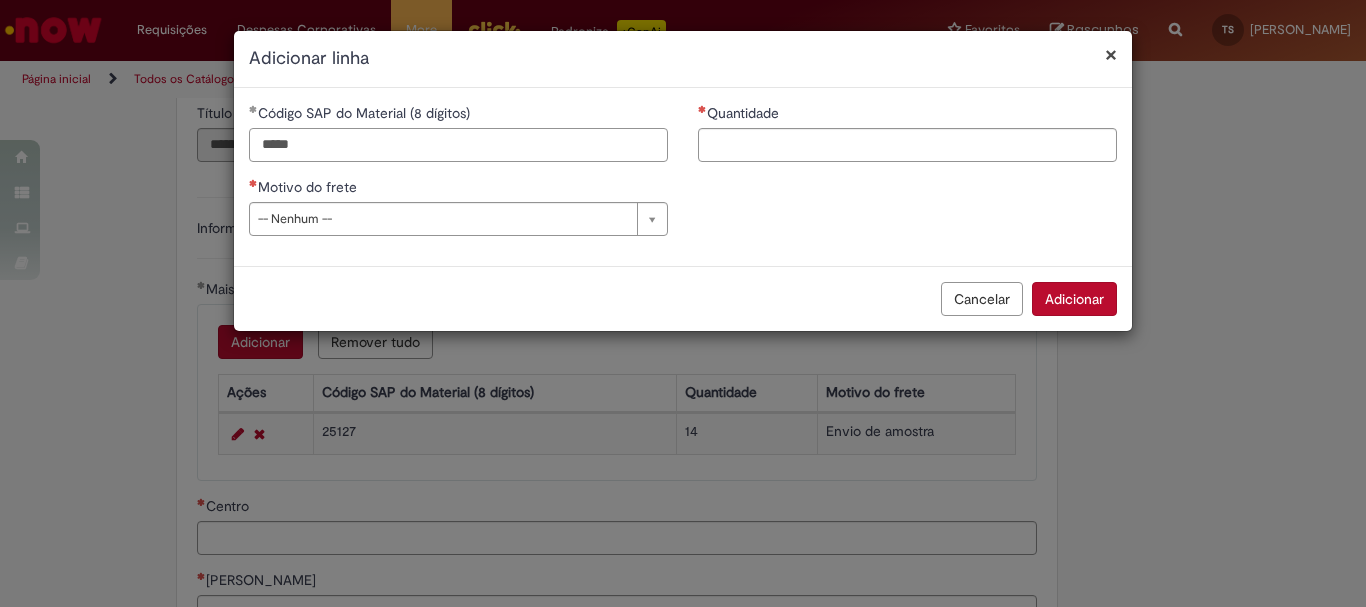 type on "*****" 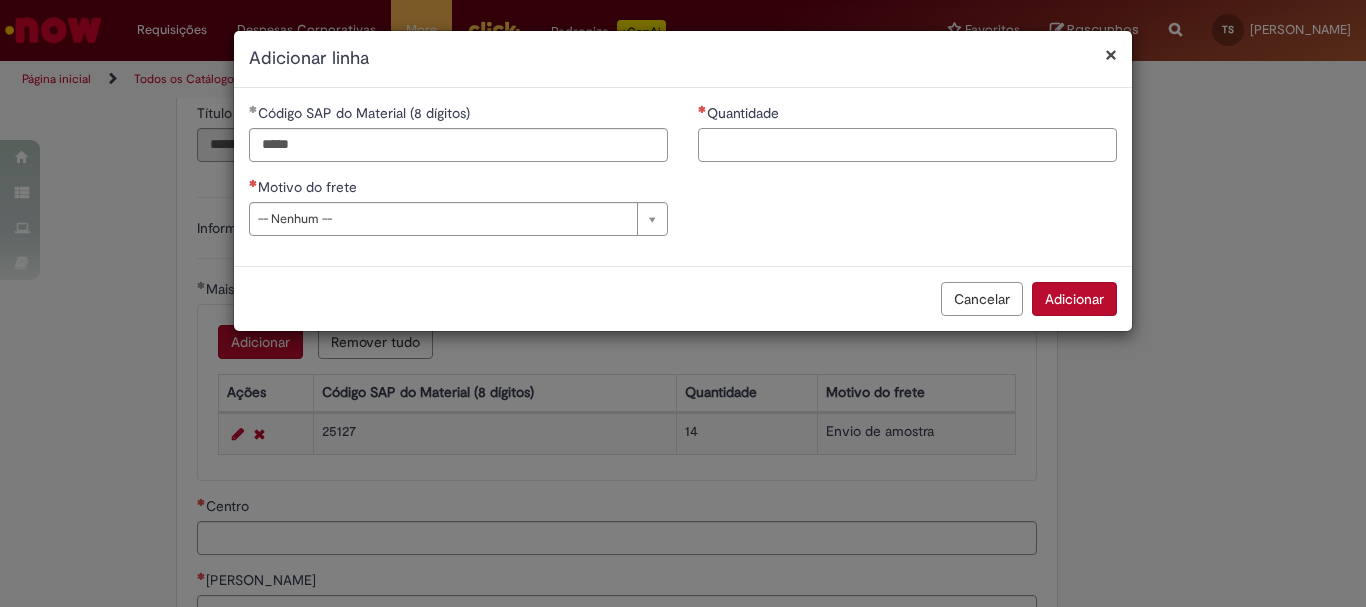 click on "Quantidade" at bounding box center [907, 145] 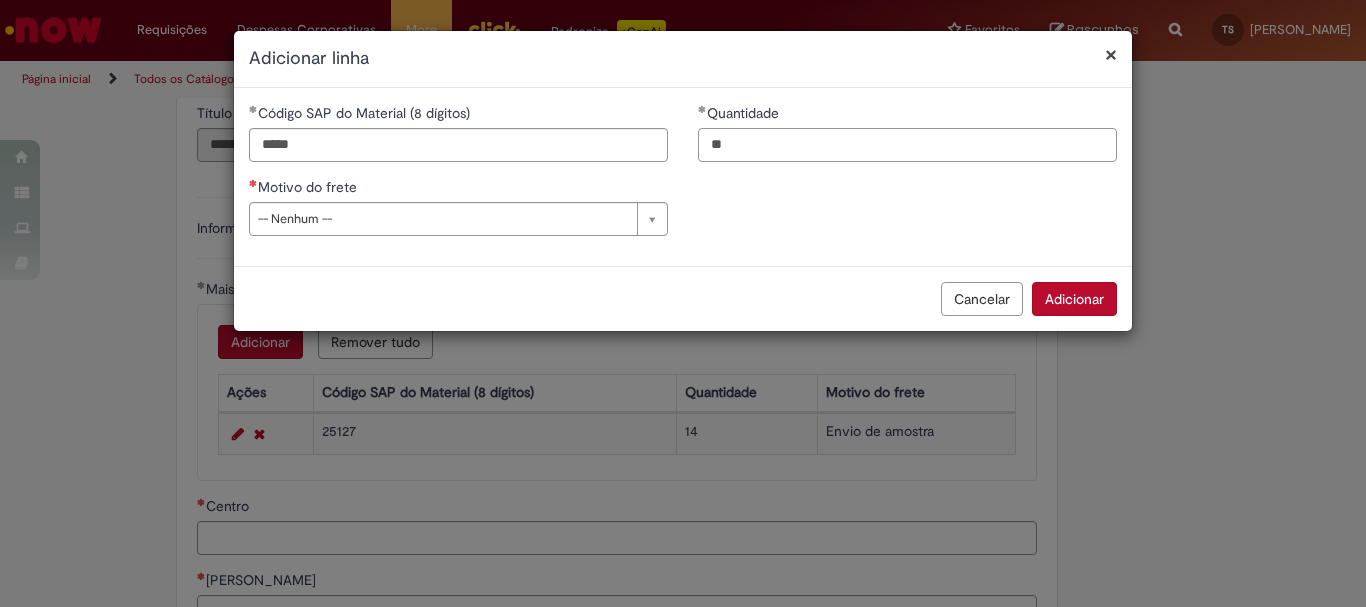 type on "**" 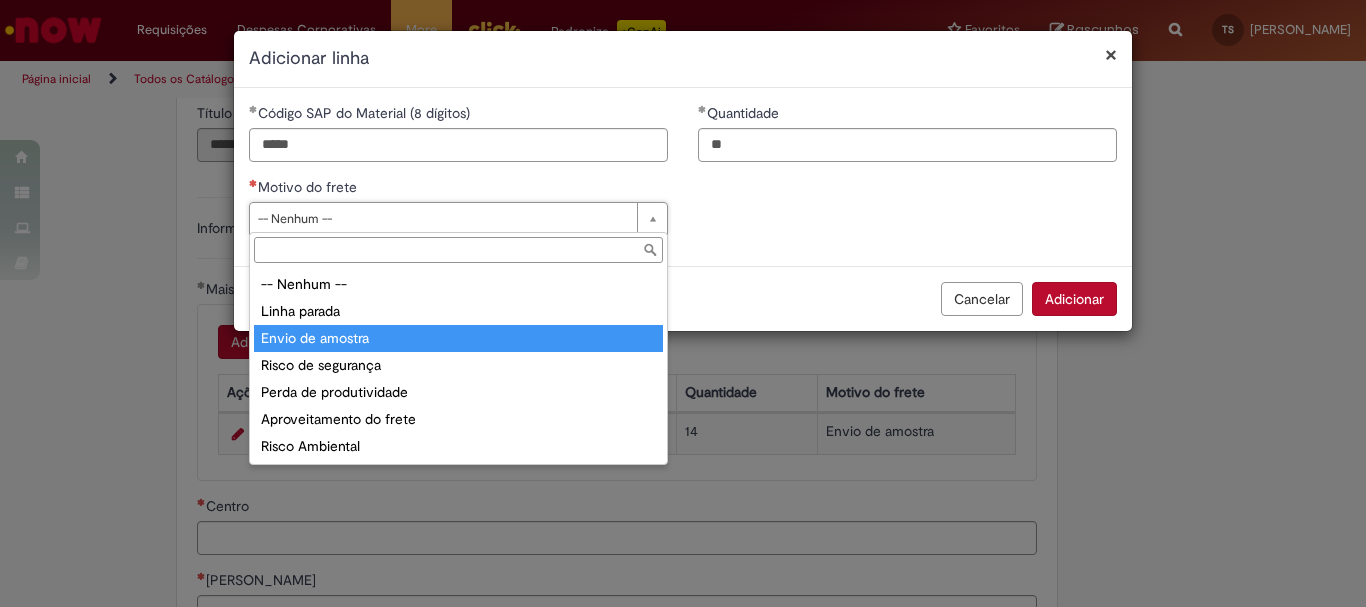 type on "**********" 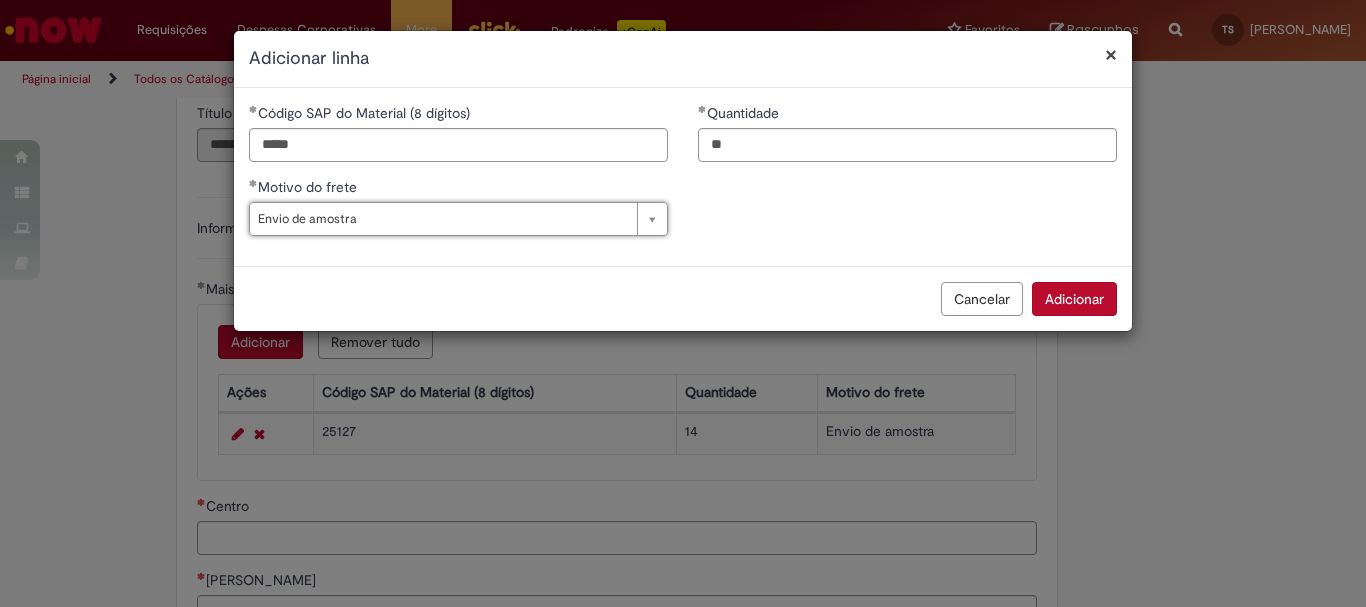 click on "Adicionar" at bounding box center (1074, 299) 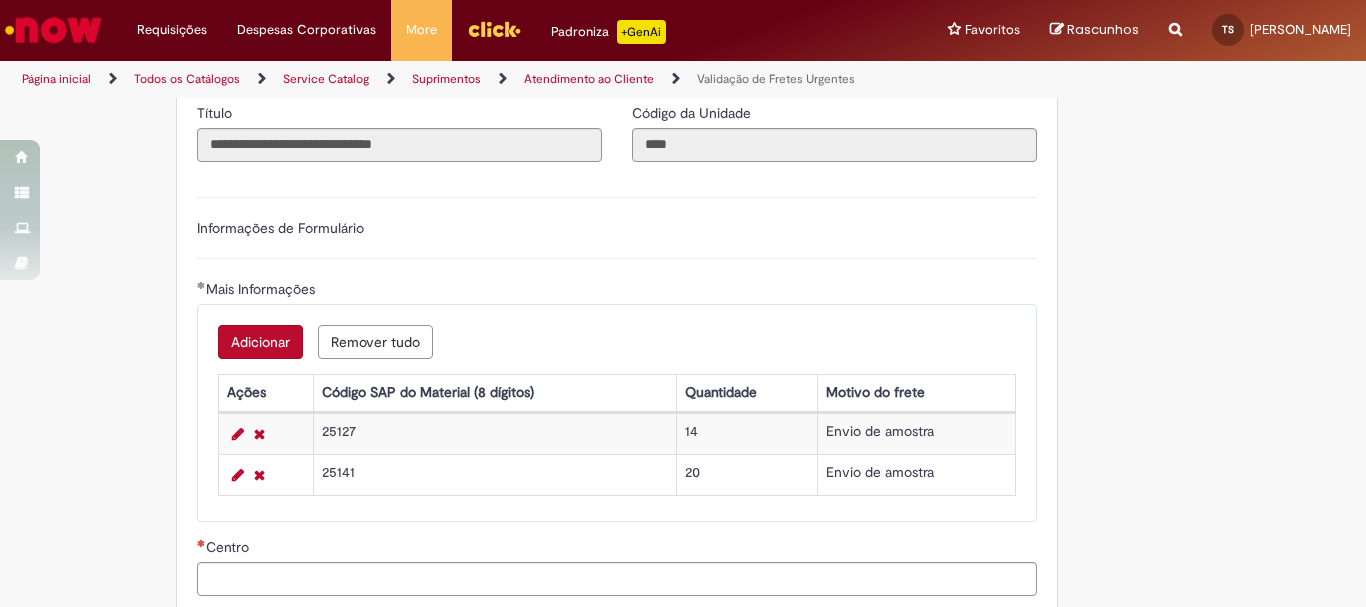 click on "Adicionar" at bounding box center (260, 342) 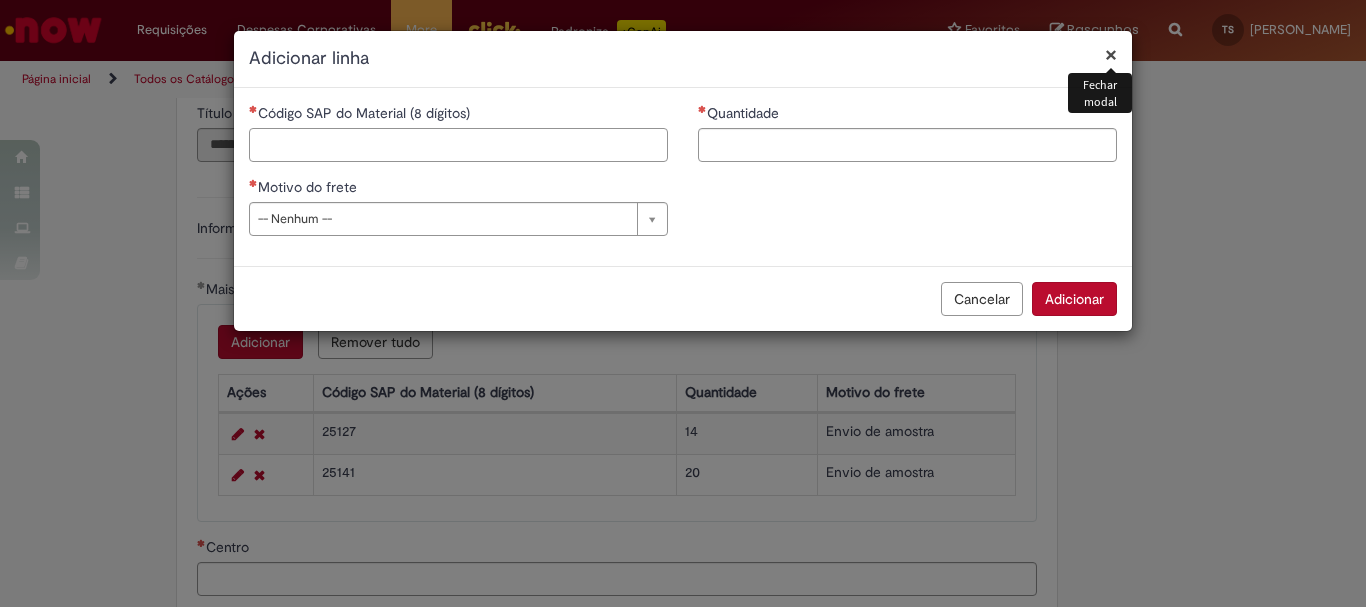 click on "Código SAP do Material (8 dígitos)" at bounding box center (458, 145) 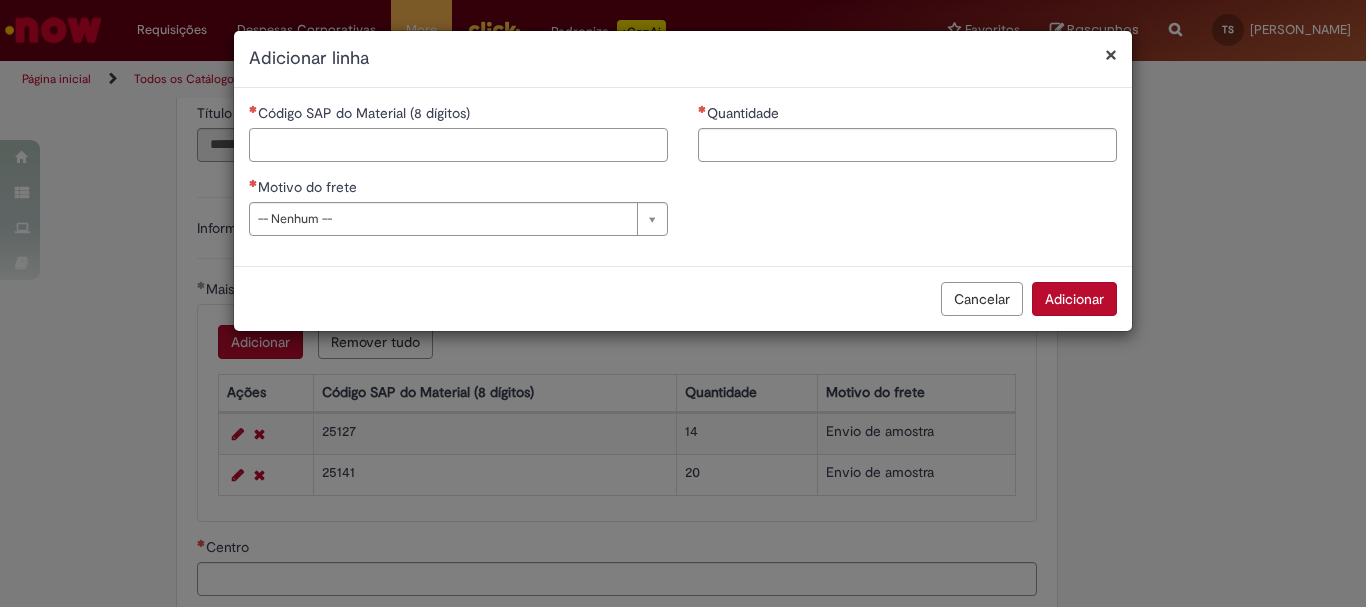 paste on "*****" 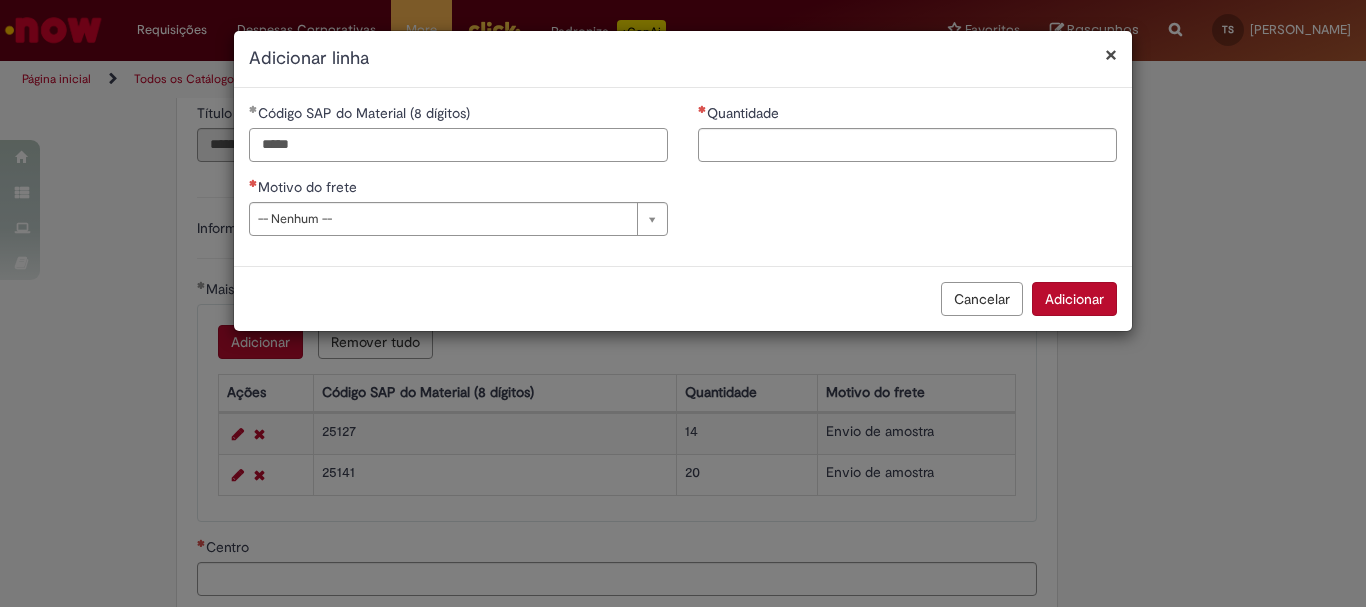 type on "*****" 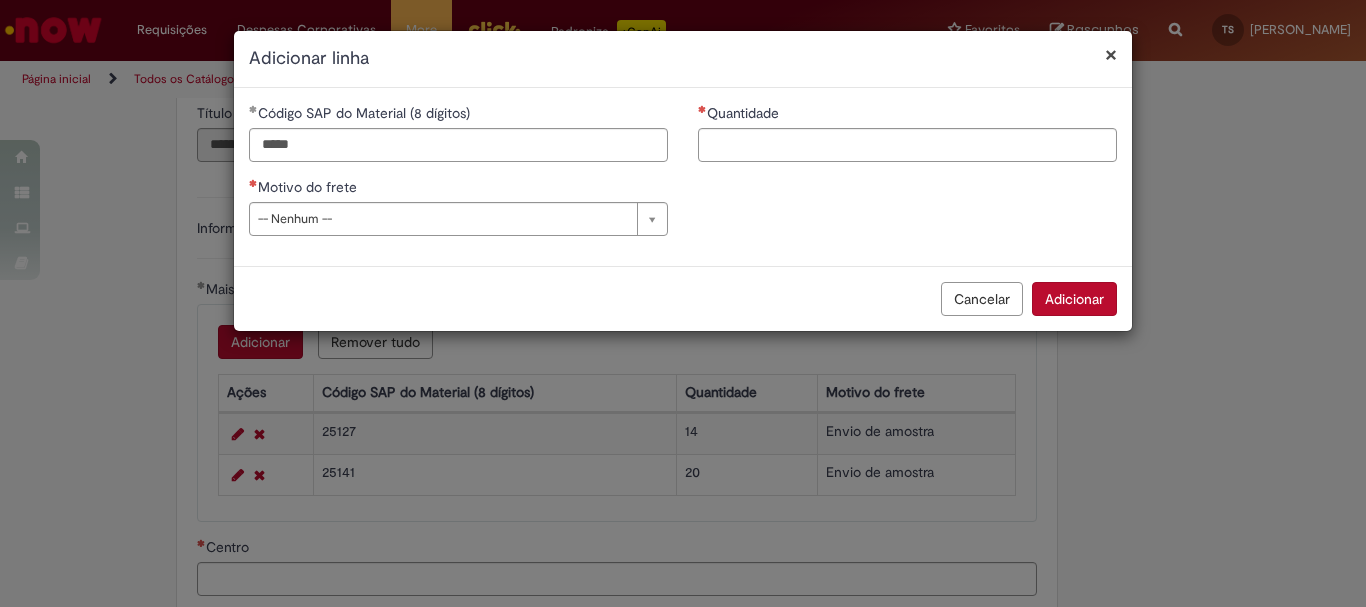 click on "Quantidade" at bounding box center [907, 140] 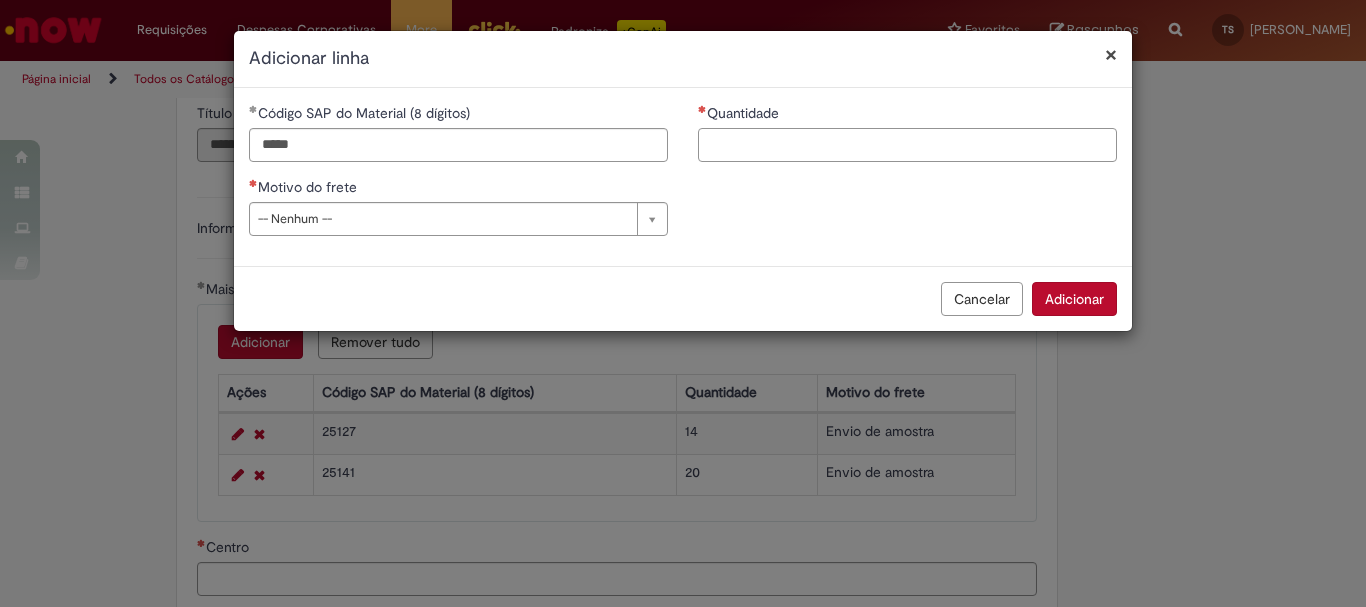 click on "Quantidade" at bounding box center [907, 145] 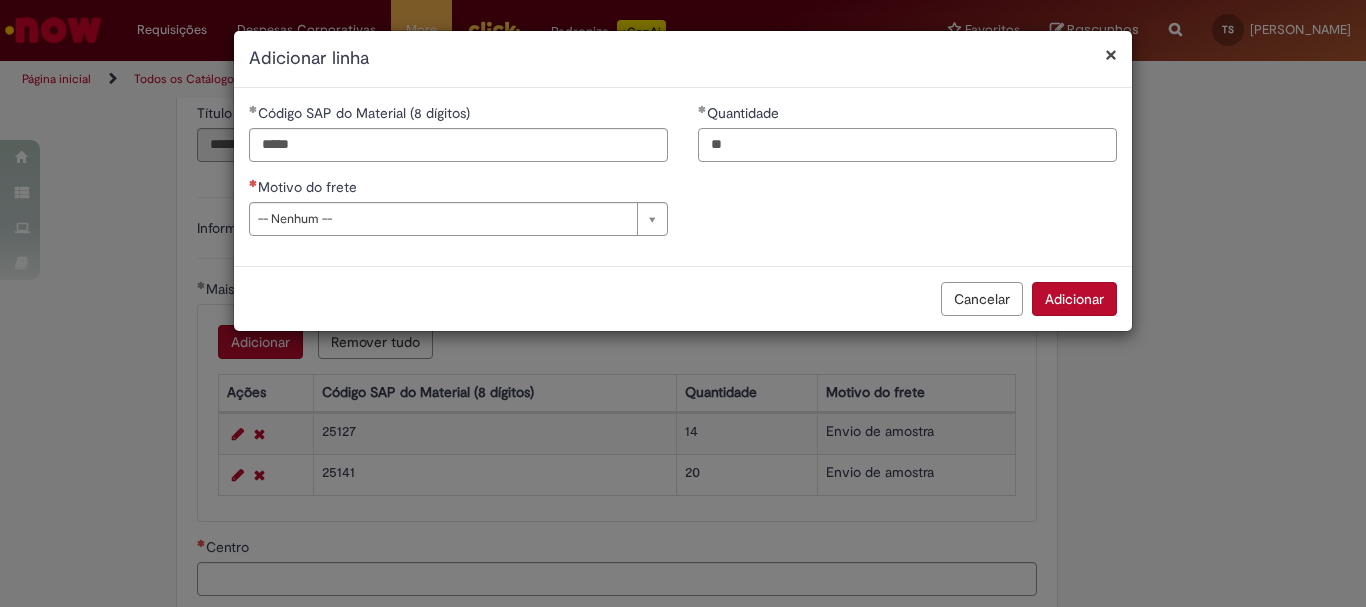 type on "**" 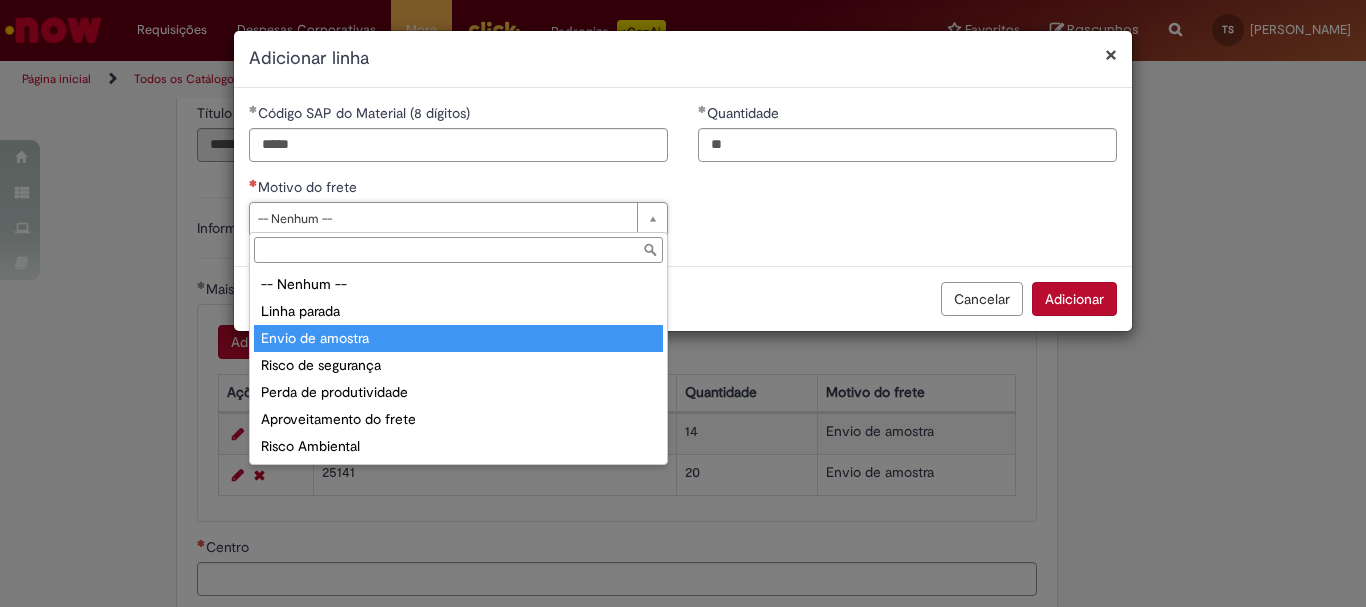 type on "**********" 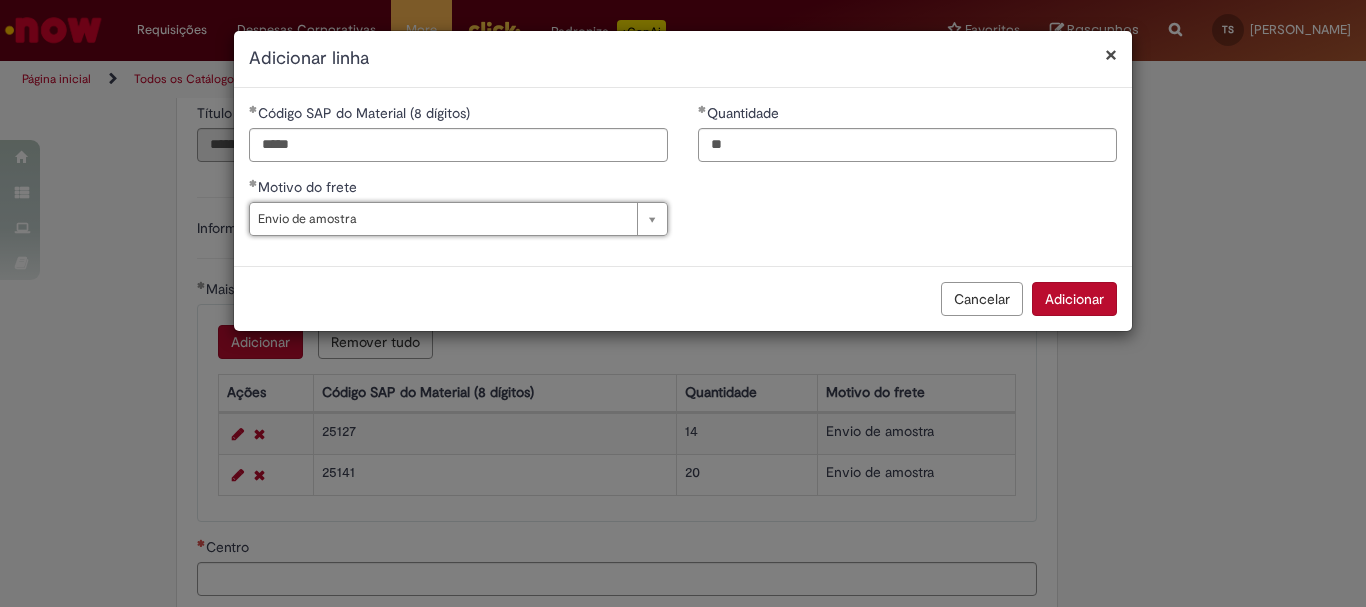 click on "Adicionar" at bounding box center [1074, 299] 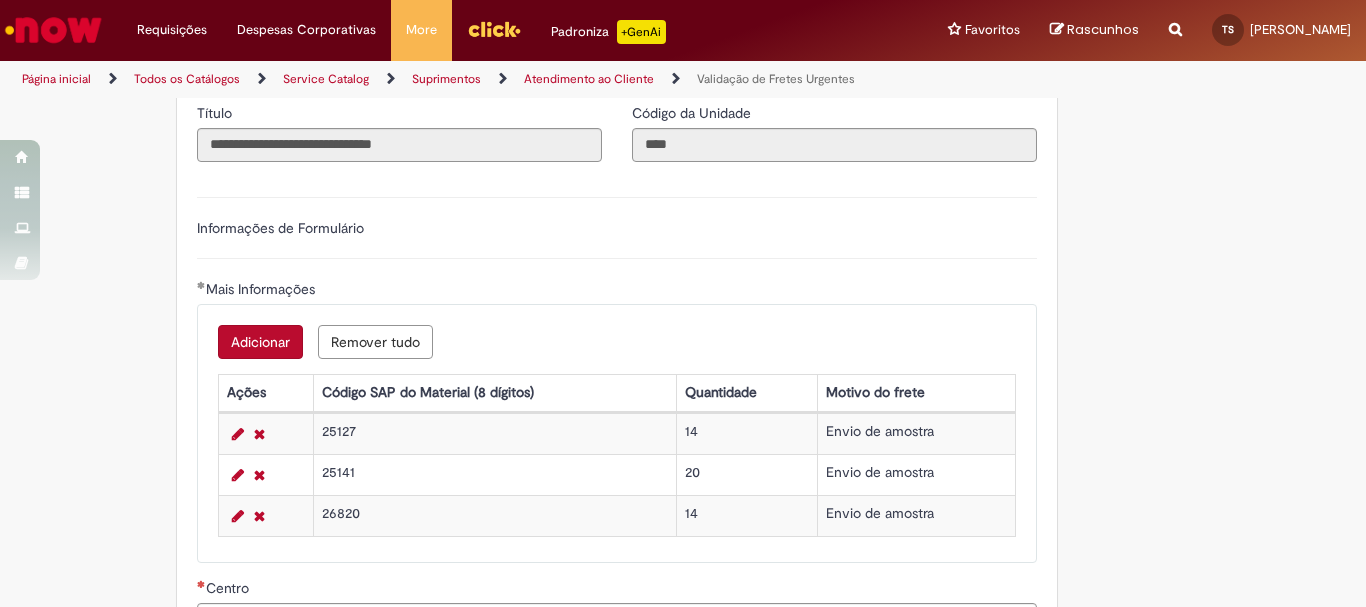 scroll, scrollTop: 800, scrollLeft: 0, axis: vertical 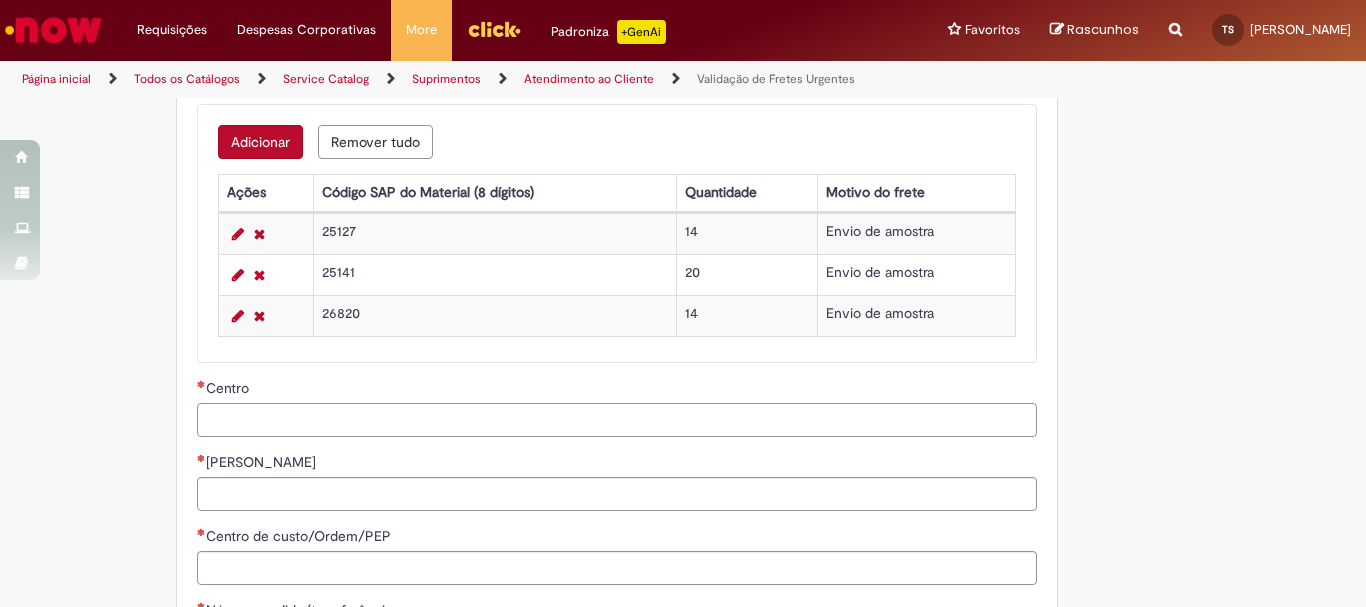 click on "Centro" at bounding box center (617, 420) 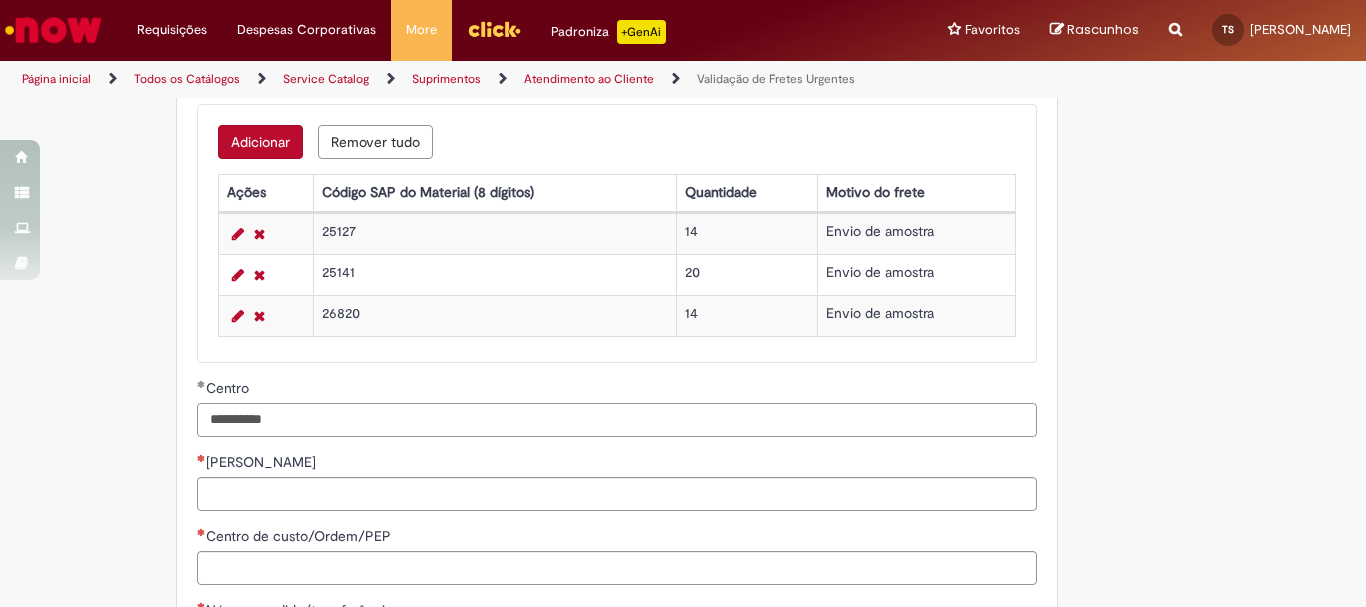type on "**********" 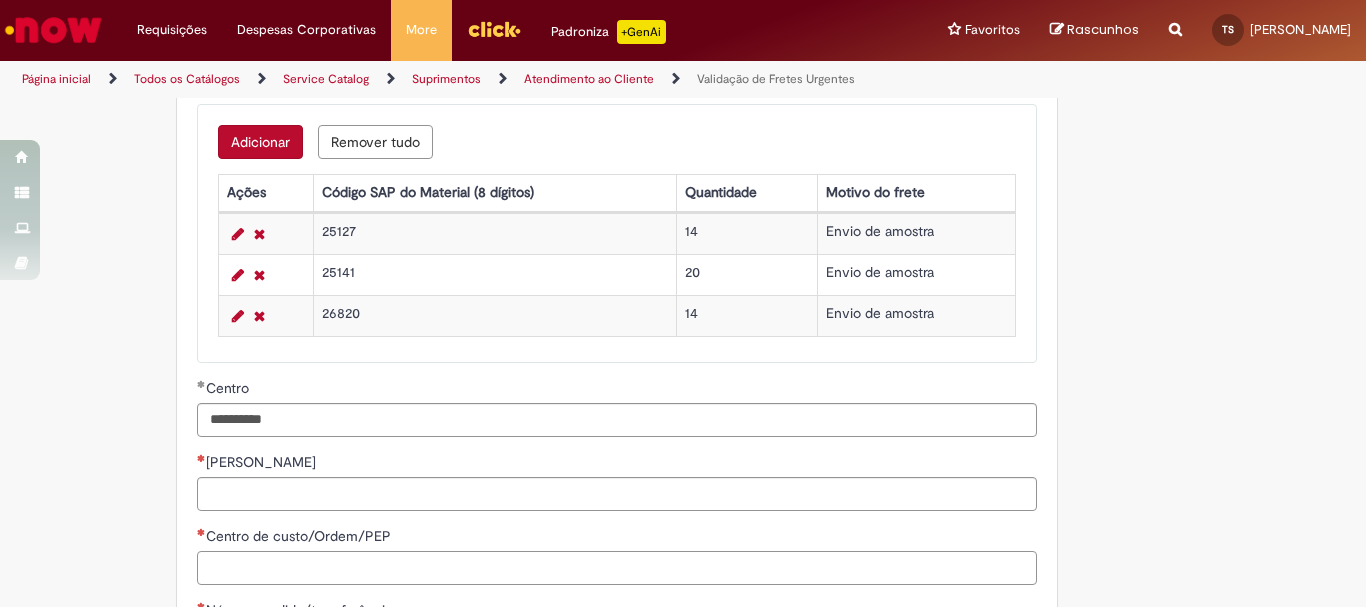click on "Centro de custo/Ordem/PEP" at bounding box center [617, 568] 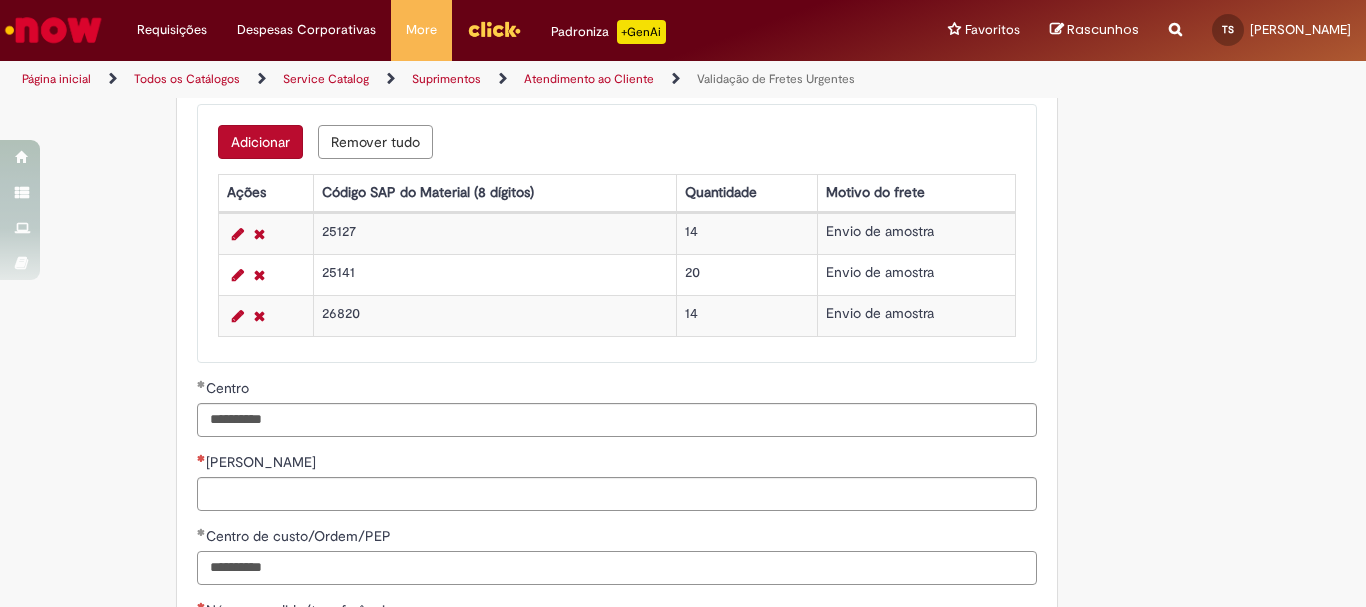type on "**********" 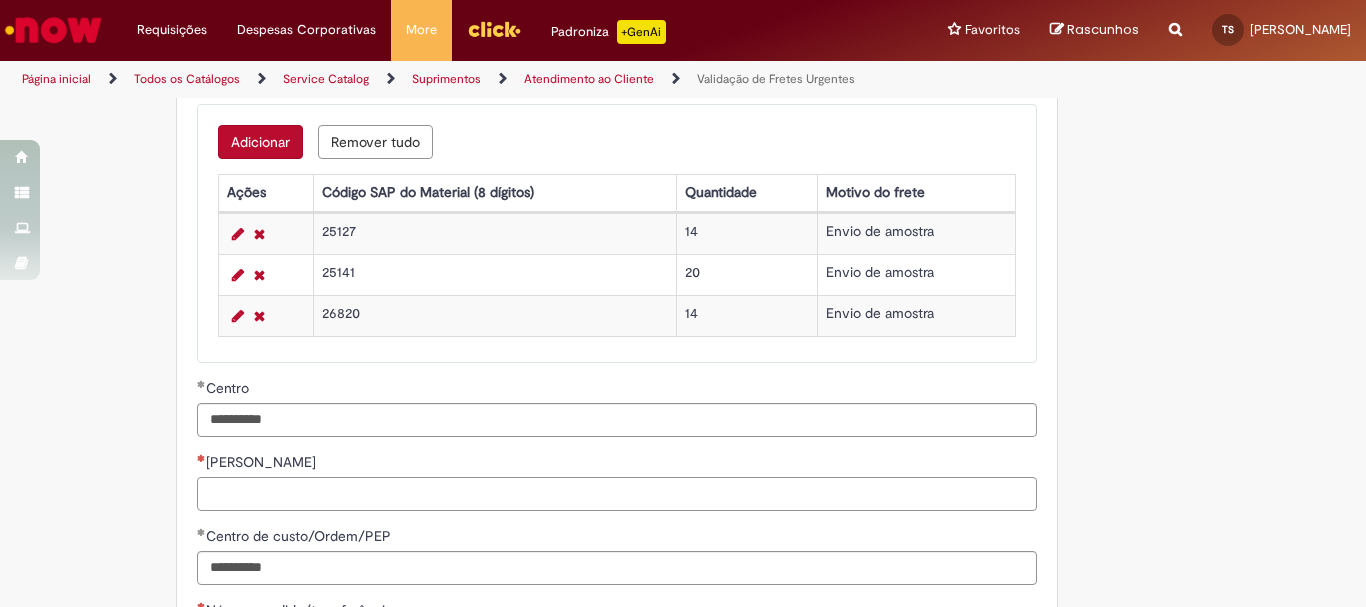 click on "[PERSON_NAME]" at bounding box center [617, 494] 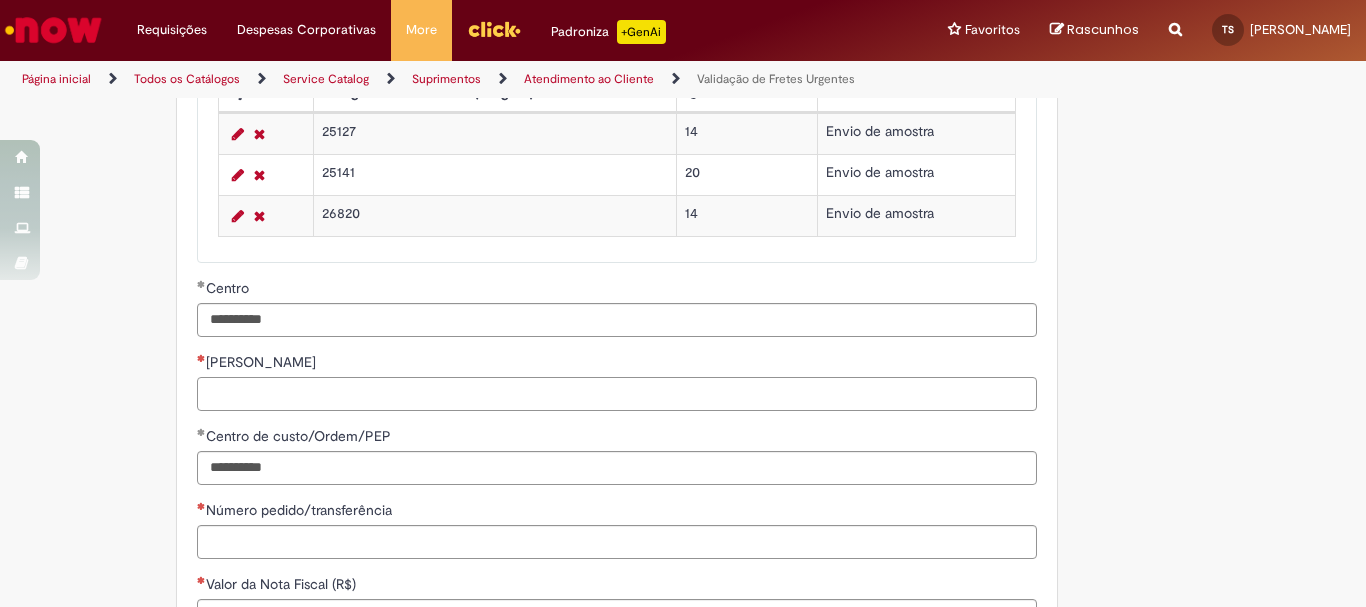 scroll, scrollTop: 1000, scrollLeft: 0, axis: vertical 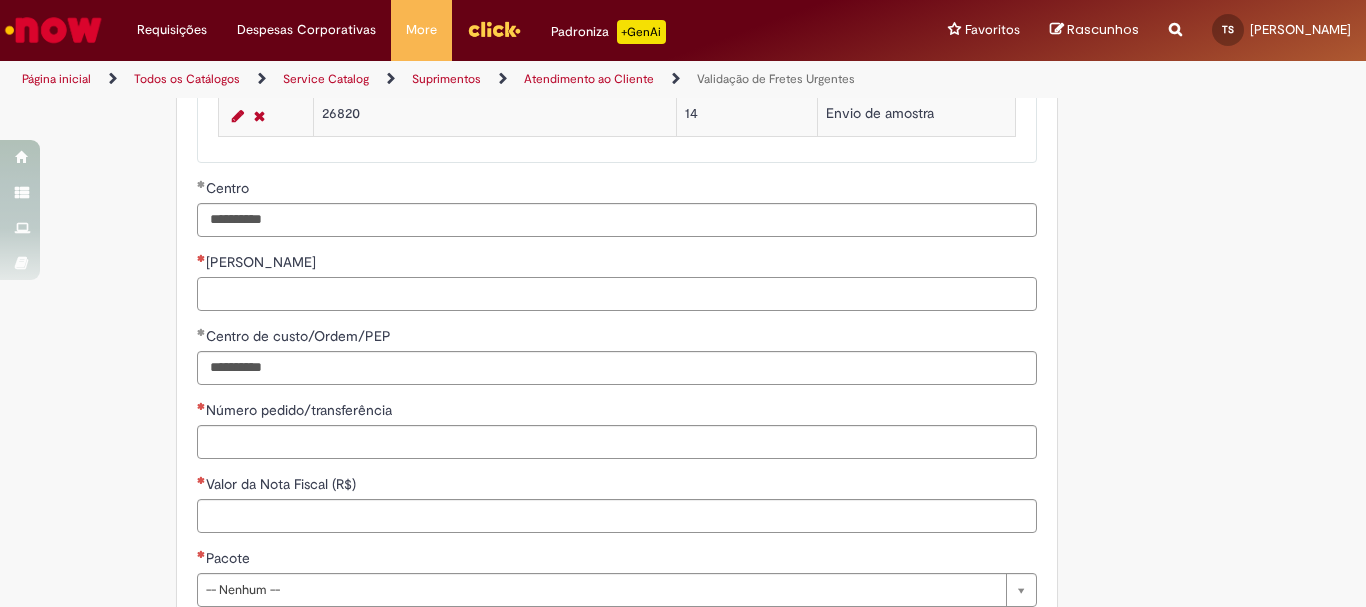paste on "********" 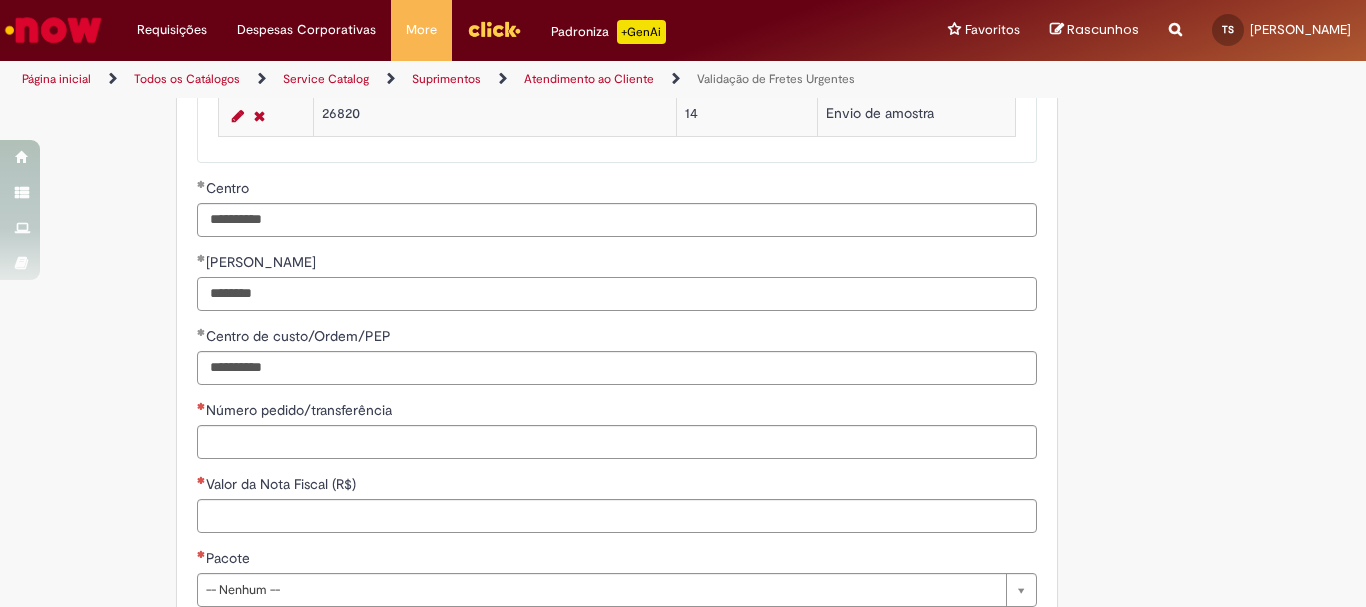 type on "********" 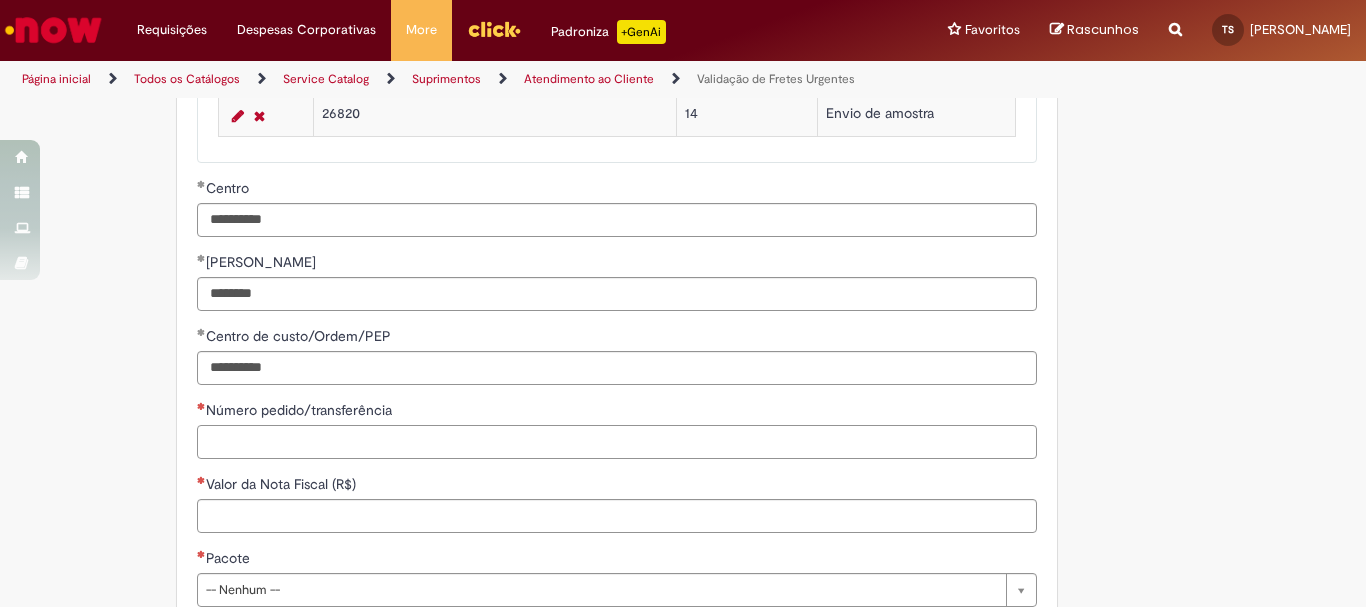 click on "Número pedido/transferência" at bounding box center [617, 442] 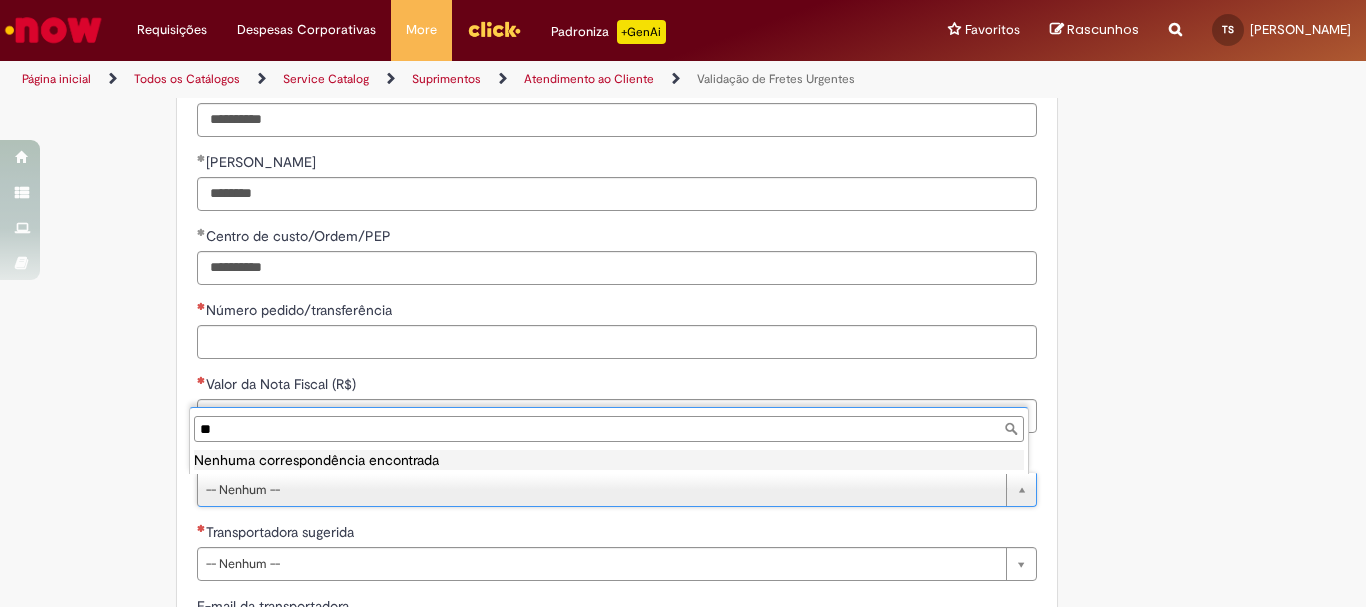 type on "*" 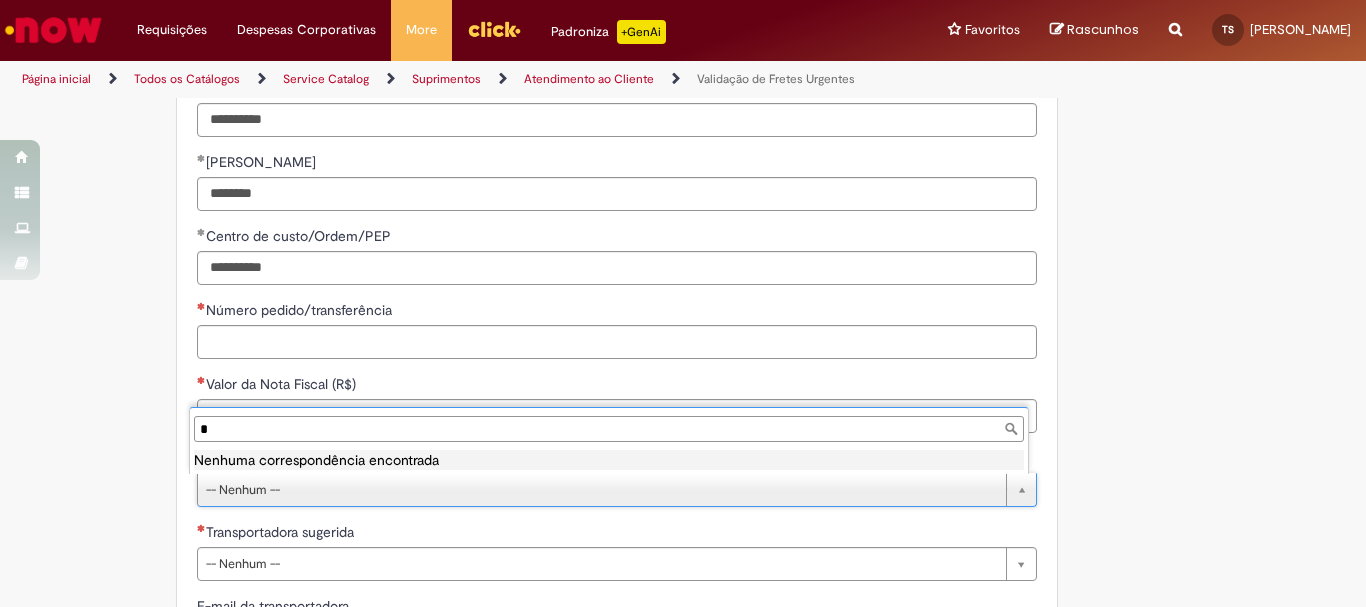 type 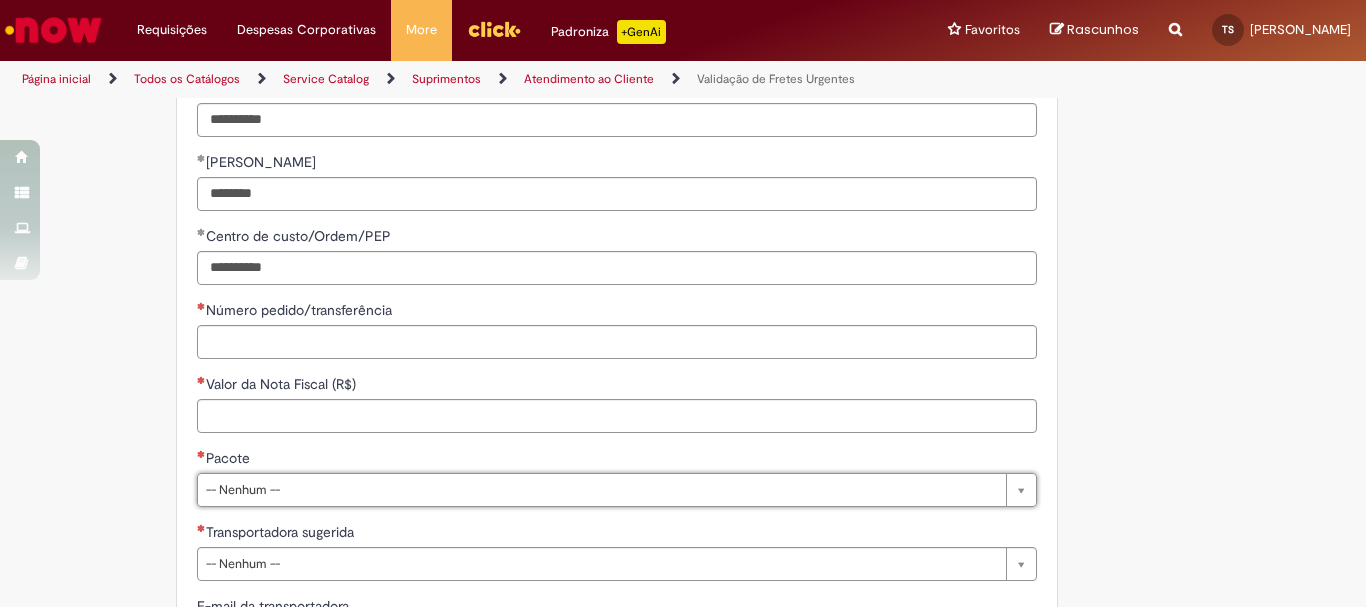 scroll, scrollTop: 1200, scrollLeft: 0, axis: vertical 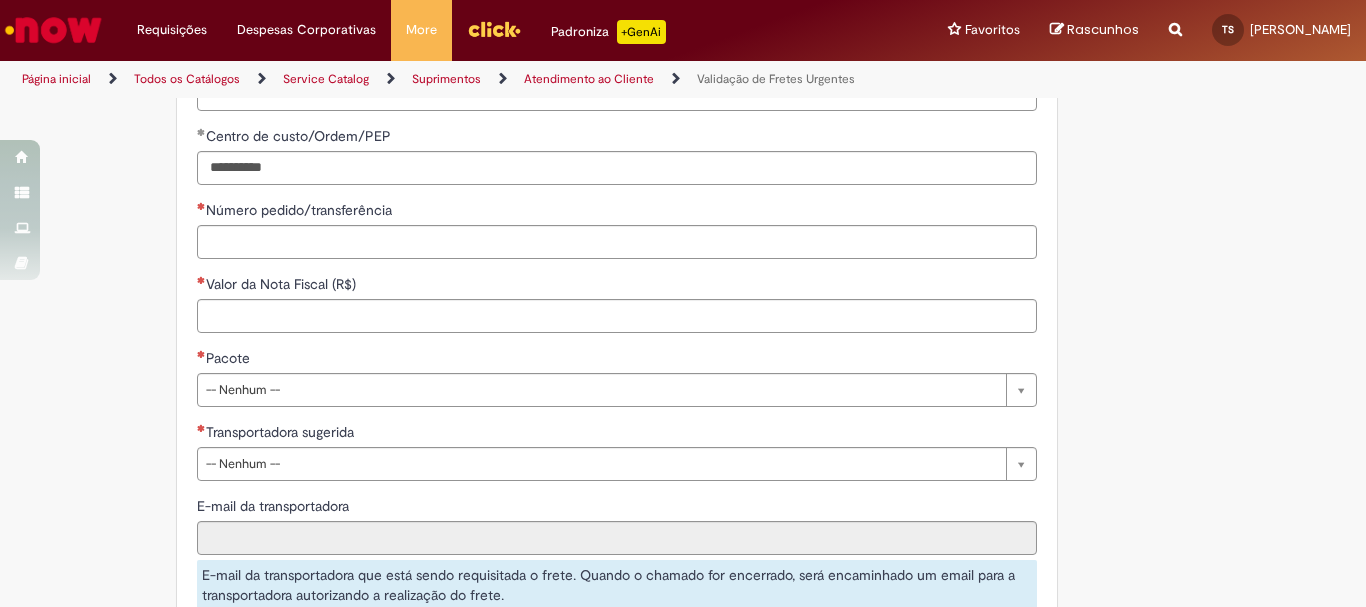 click on "Transportadora sugerida" at bounding box center (617, 434) 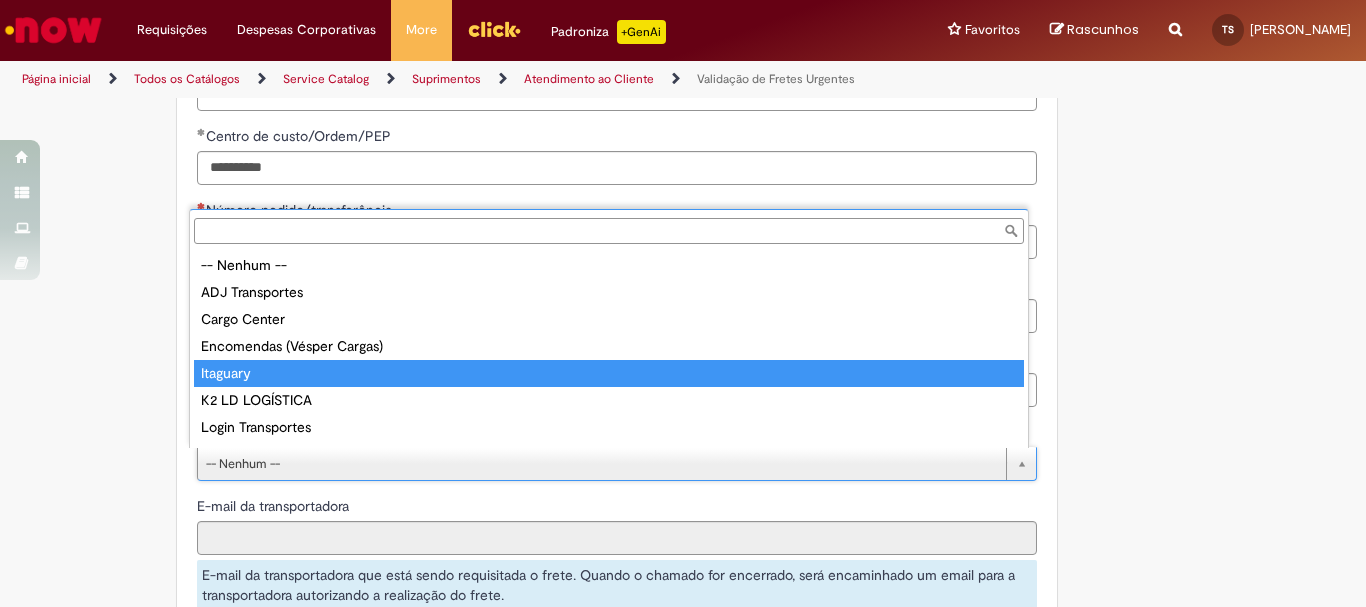type on "********" 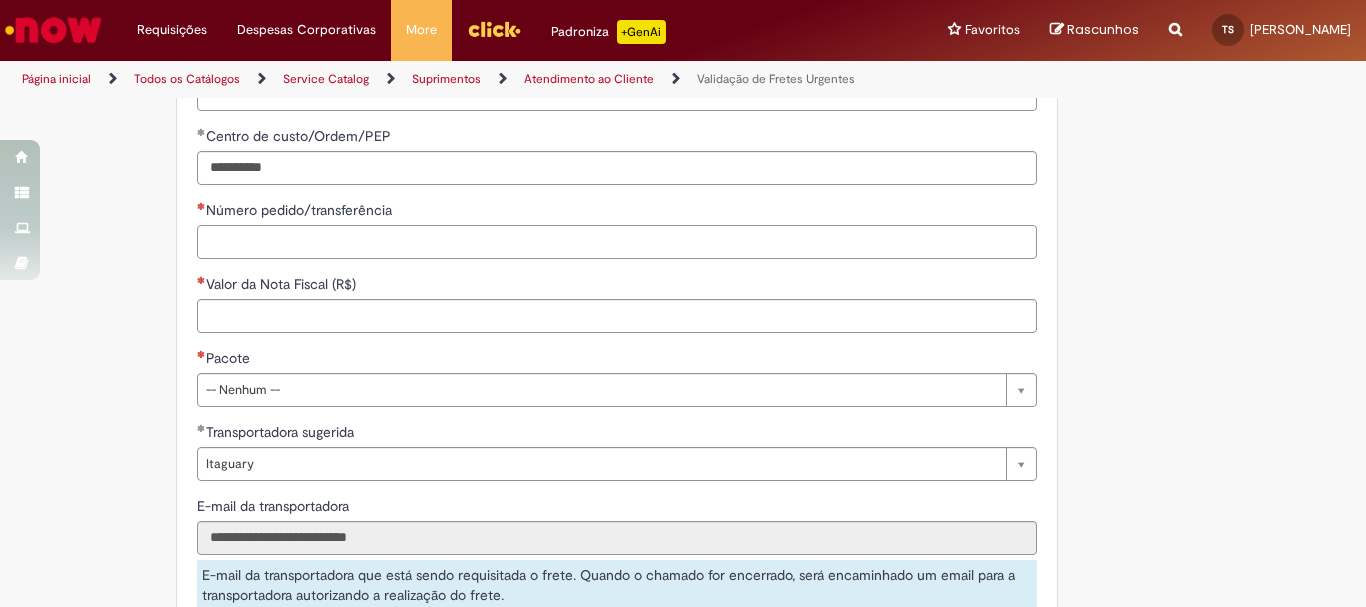click on "Número pedido/transferência" at bounding box center (617, 242) 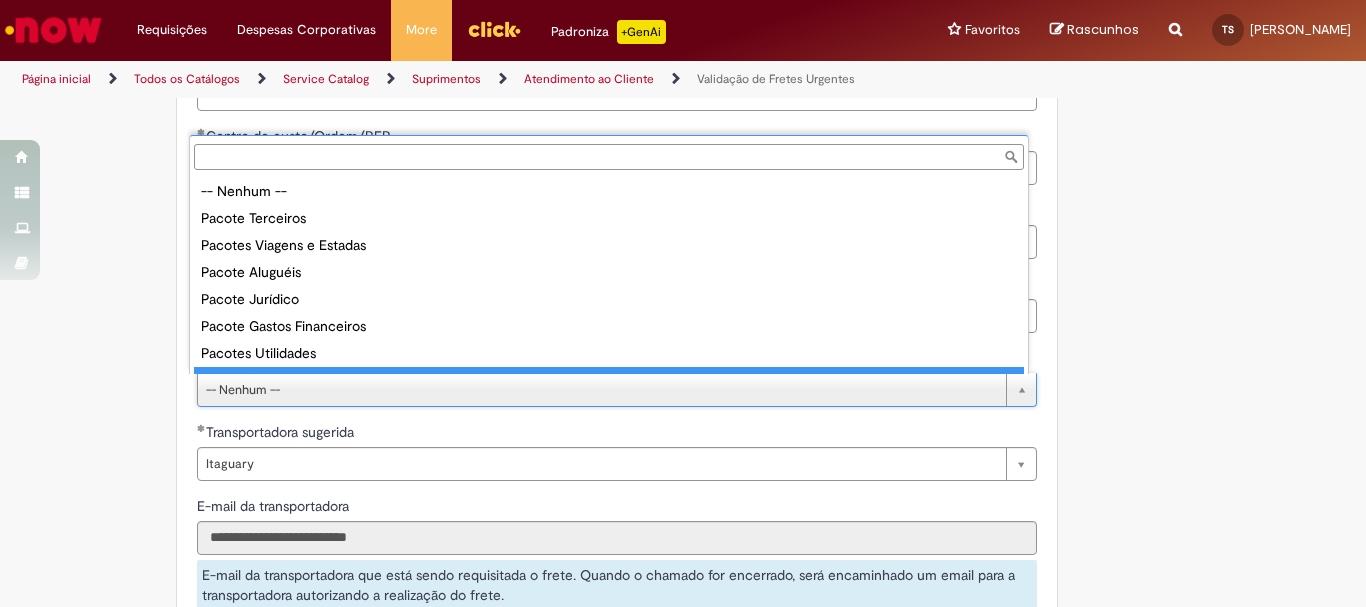 scroll, scrollTop: 16, scrollLeft: 0, axis: vertical 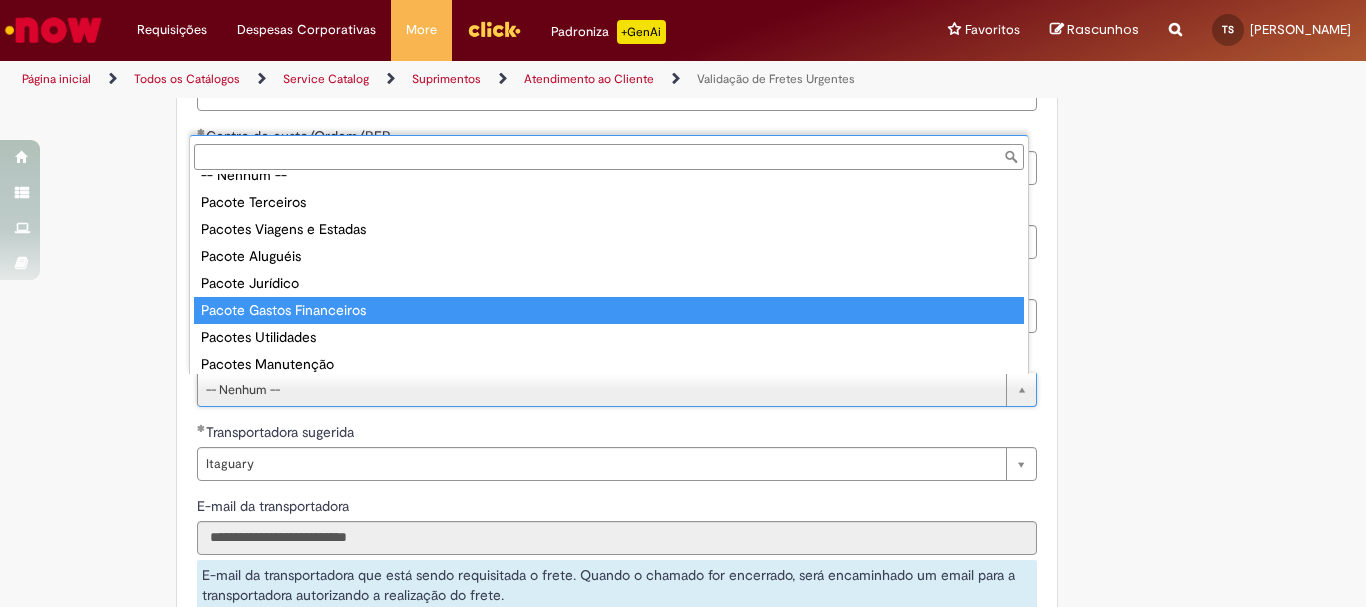 type on "**********" 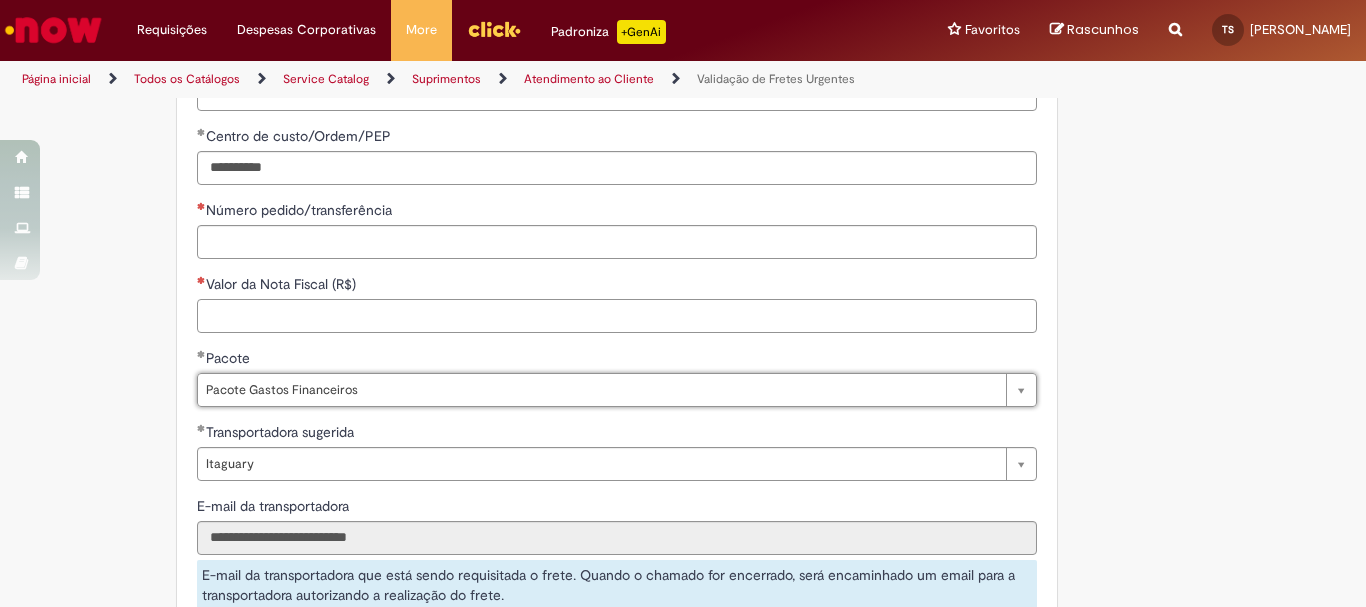 click on "Valor da Nota Fiscal (R$)" at bounding box center [617, 316] 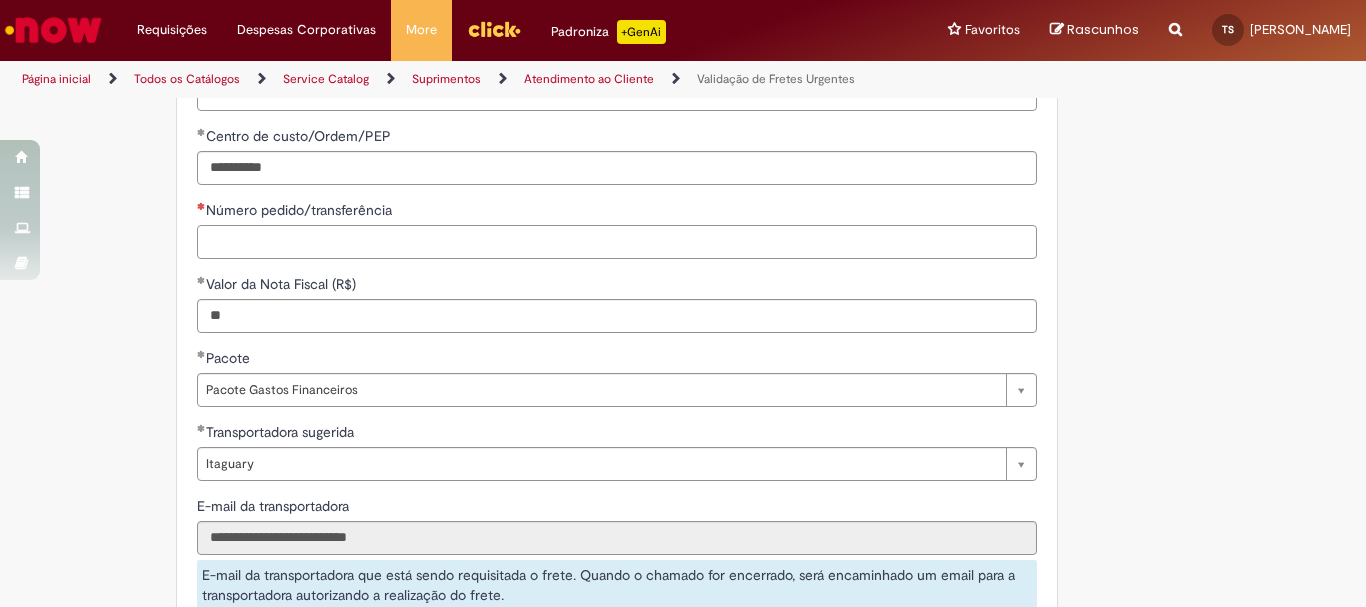 type on "********" 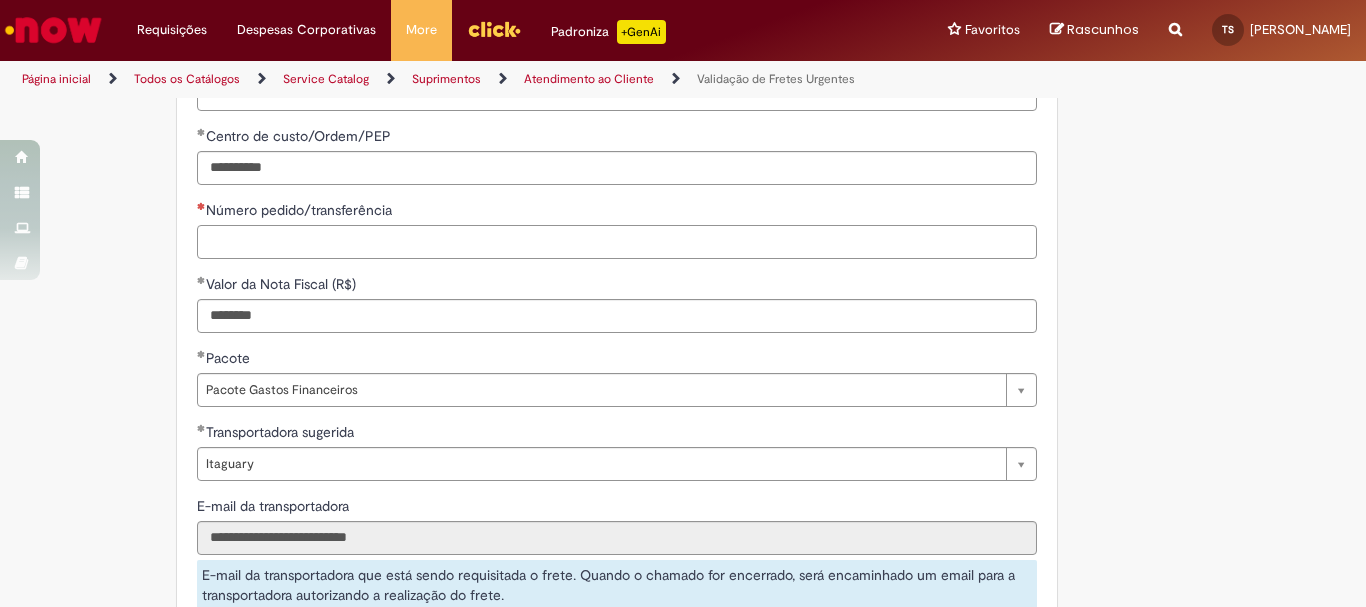 click on "Número pedido/transferência" at bounding box center [617, 242] 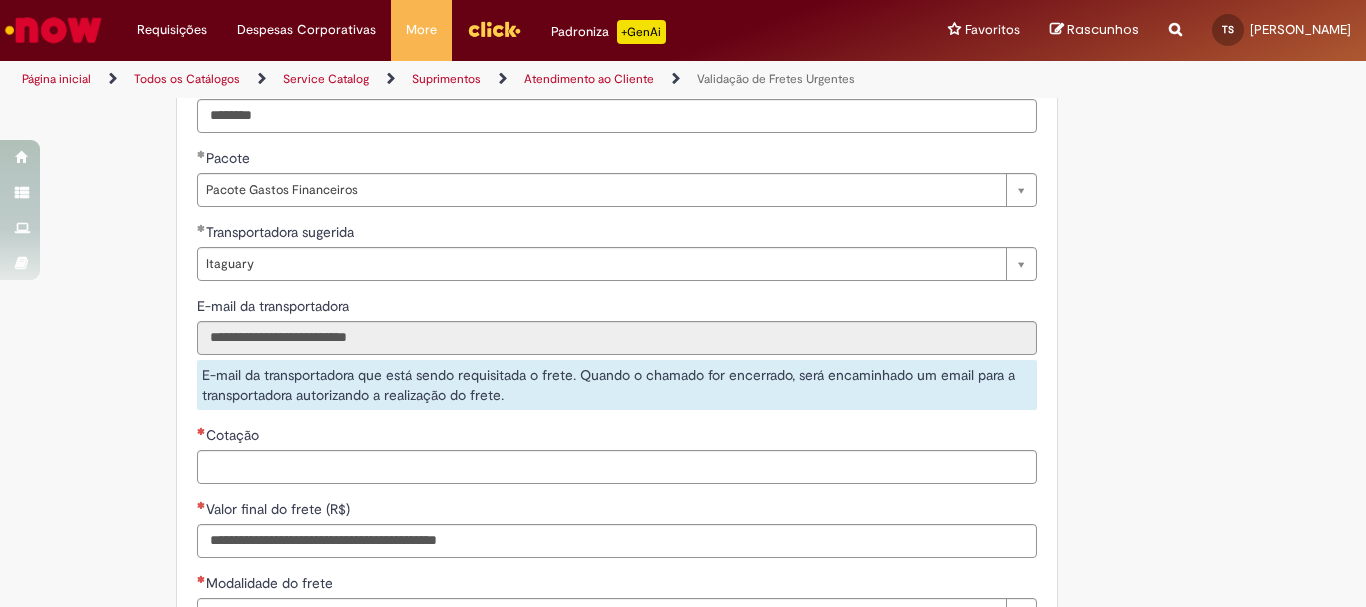 scroll, scrollTop: 1500, scrollLeft: 0, axis: vertical 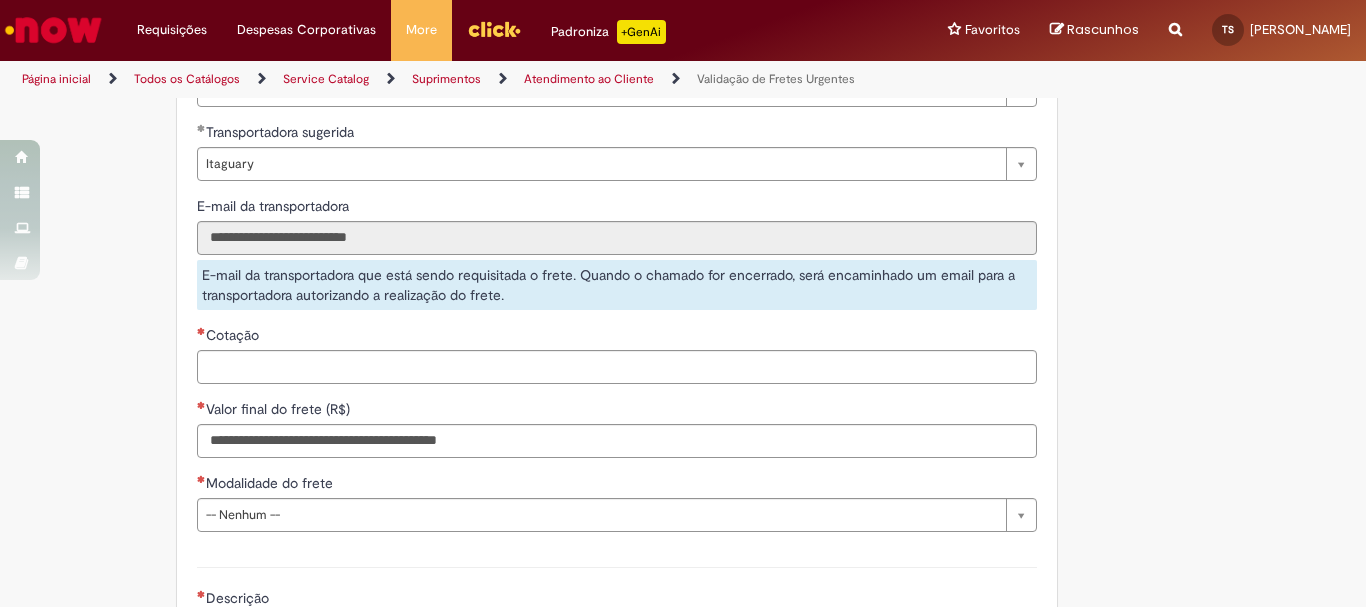 type on "******" 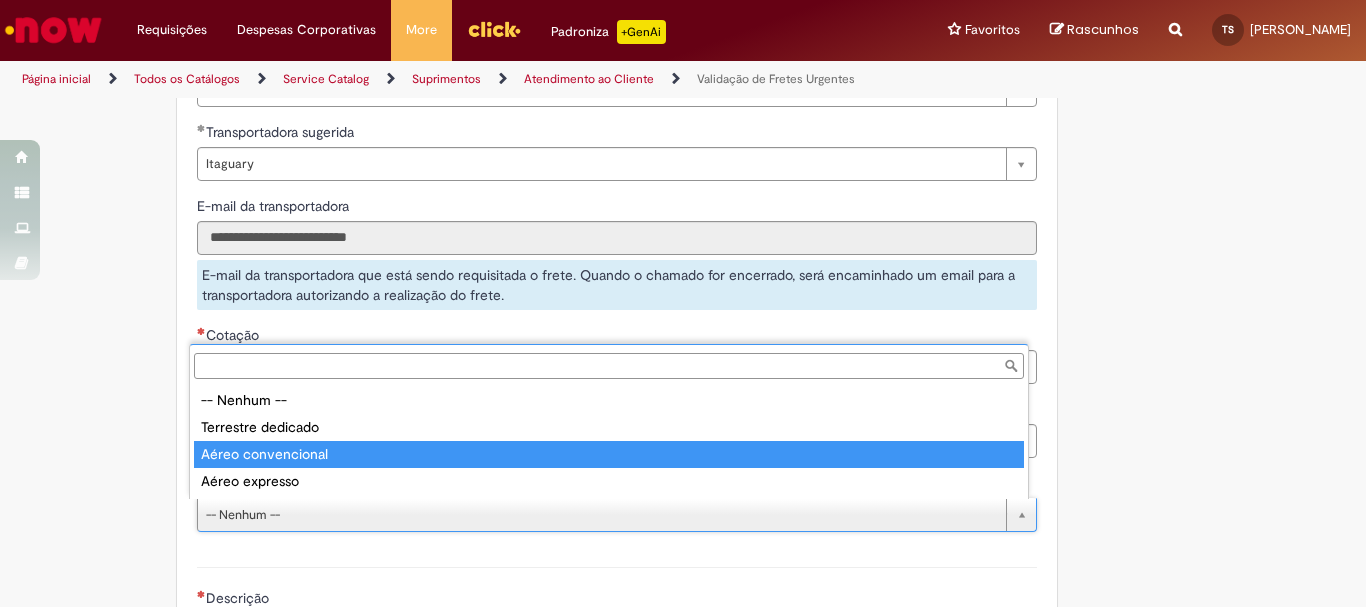 type on "**********" 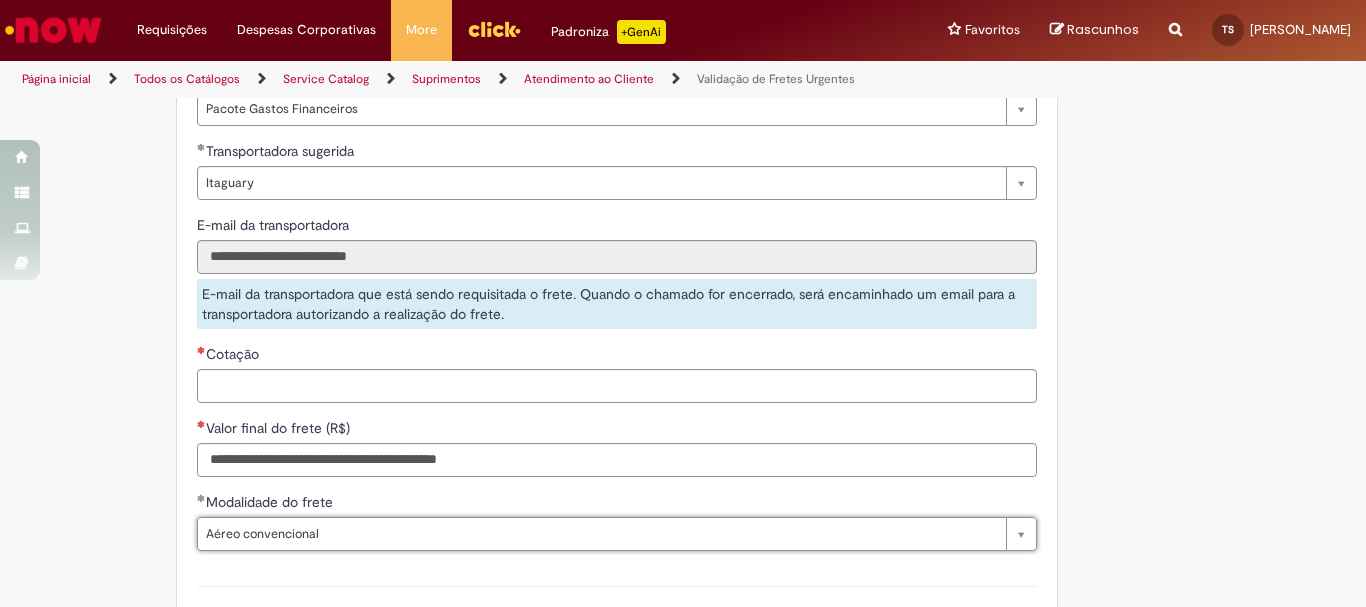 scroll, scrollTop: 1381, scrollLeft: 0, axis: vertical 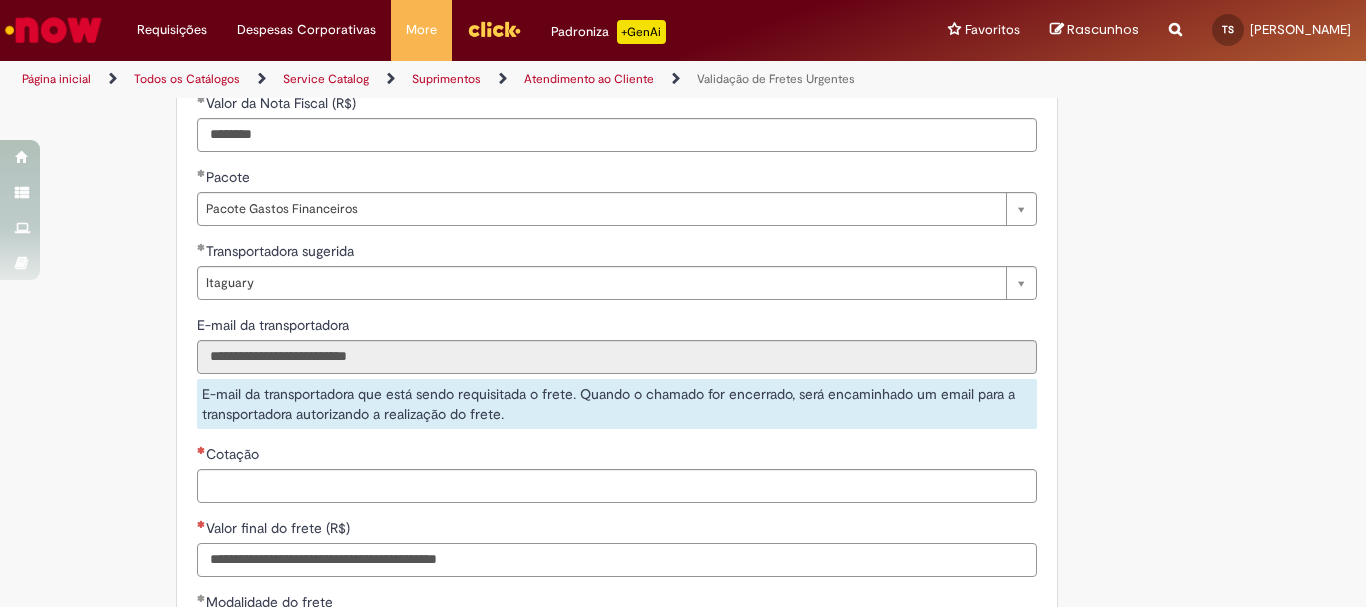 click on "Valor final do frete (R$)" at bounding box center [617, 560] 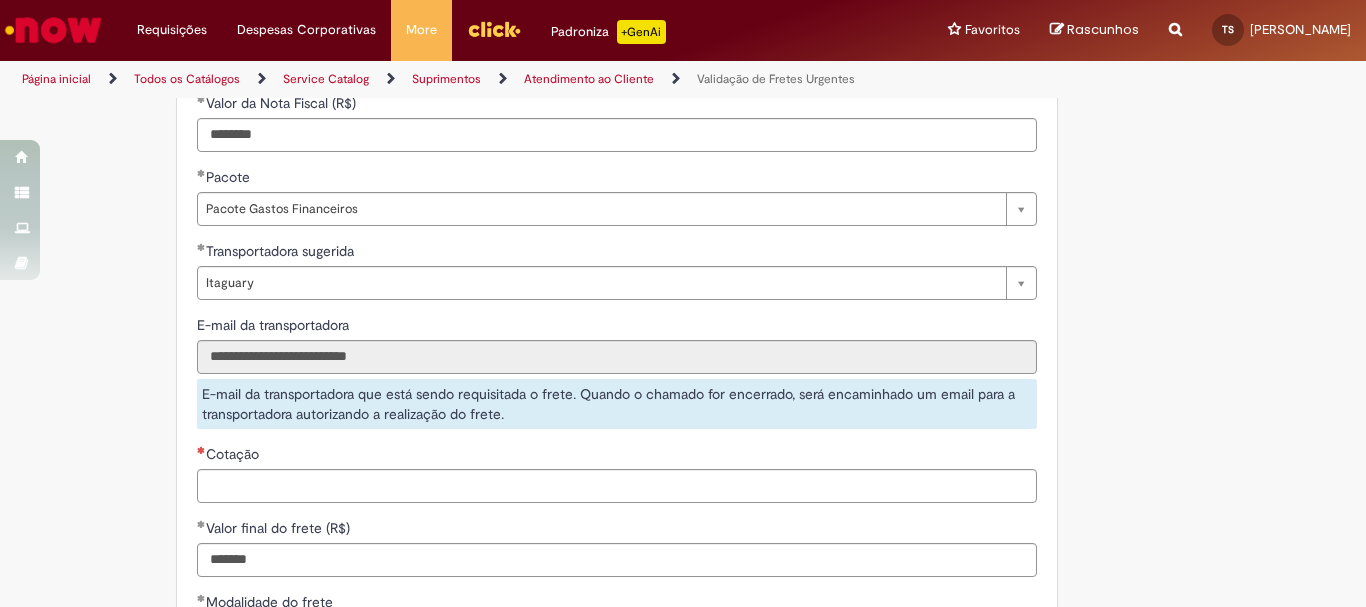type on "**********" 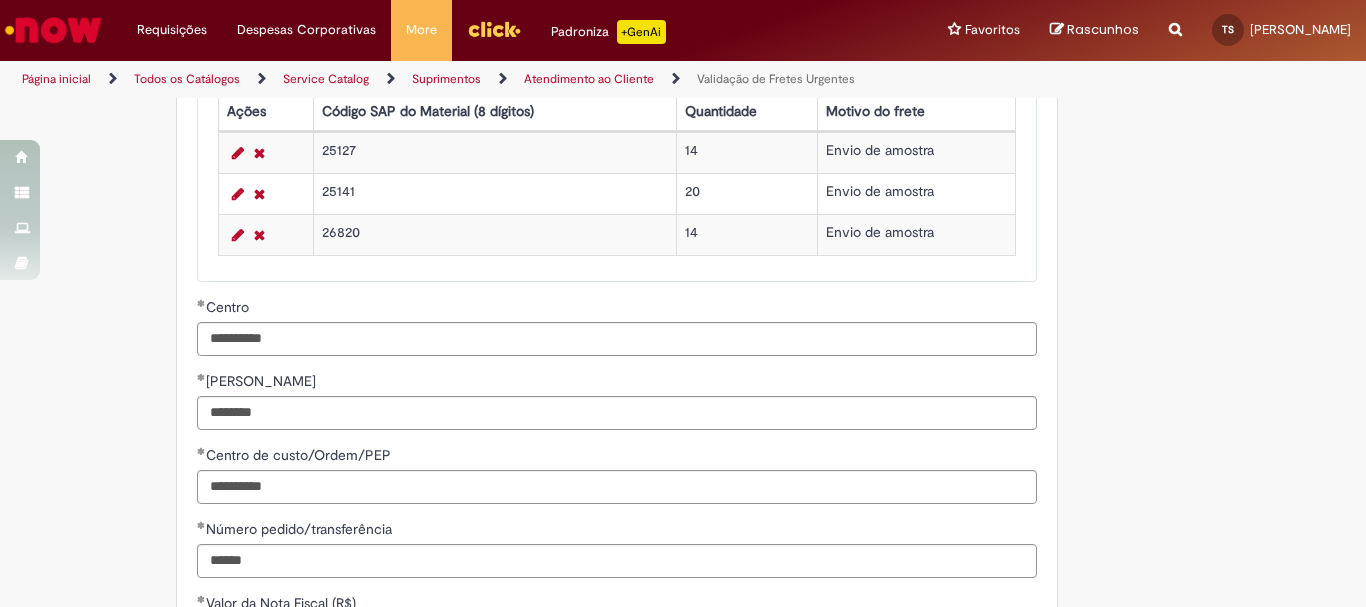 scroll, scrollTop: 981, scrollLeft: 0, axis: vertical 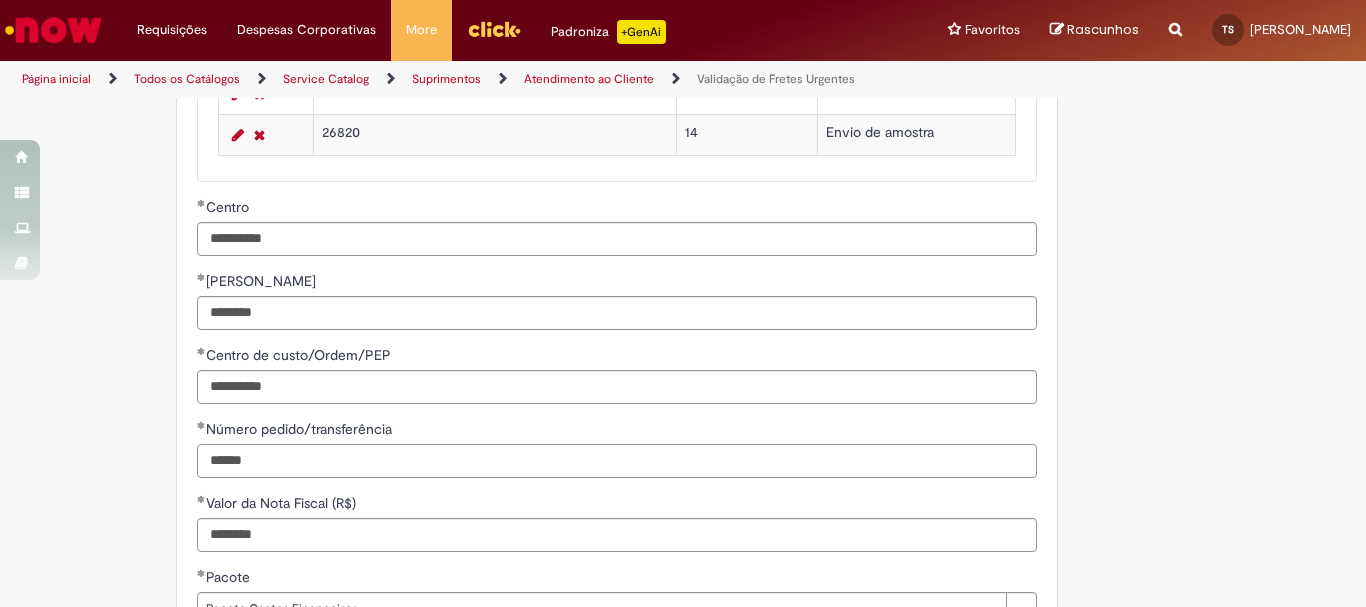 click on "******" at bounding box center [617, 461] 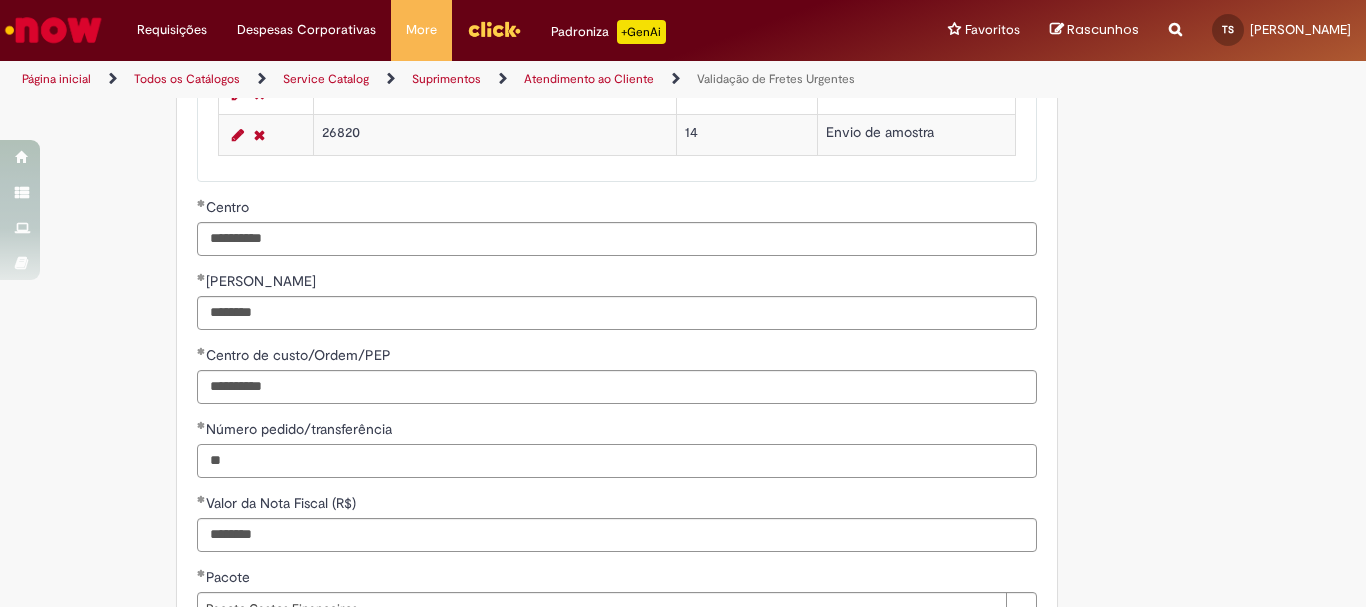 type on "*" 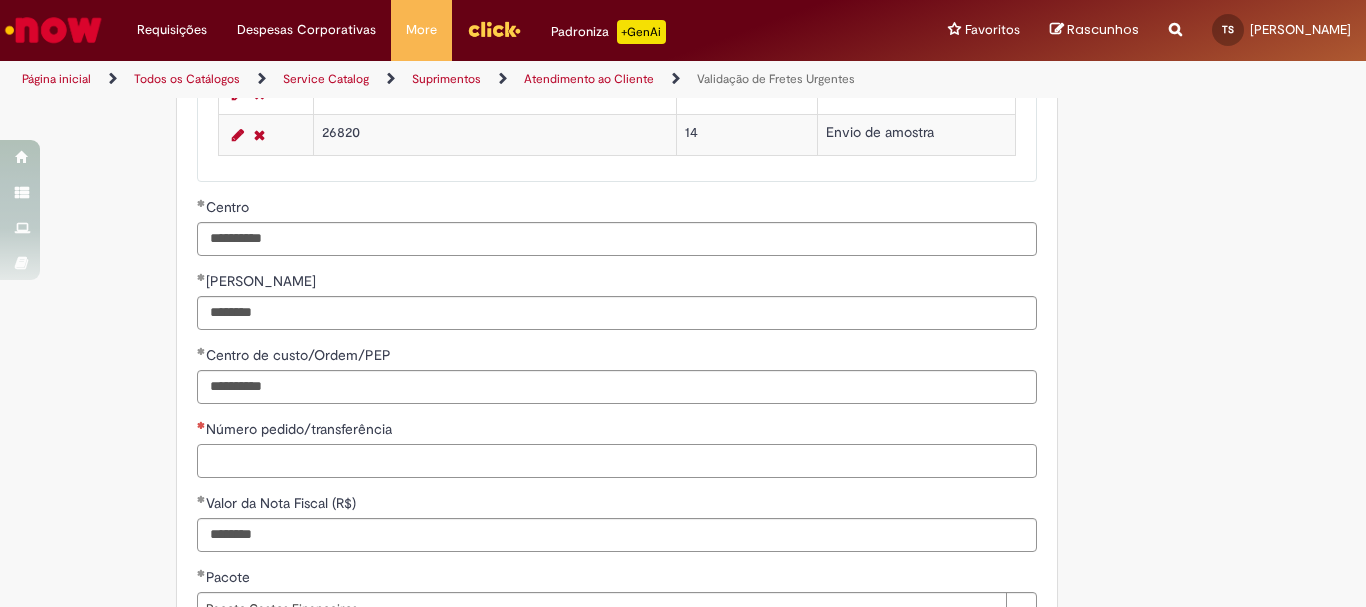 type 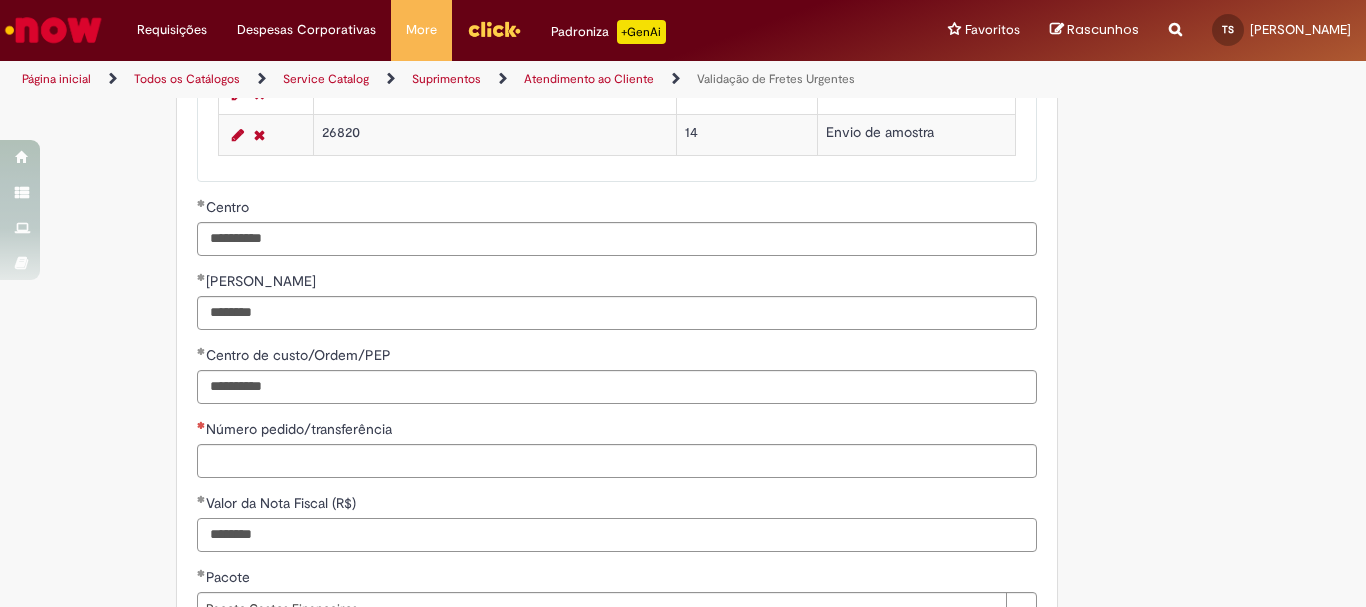 click on "********" at bounding box center (617, 535) 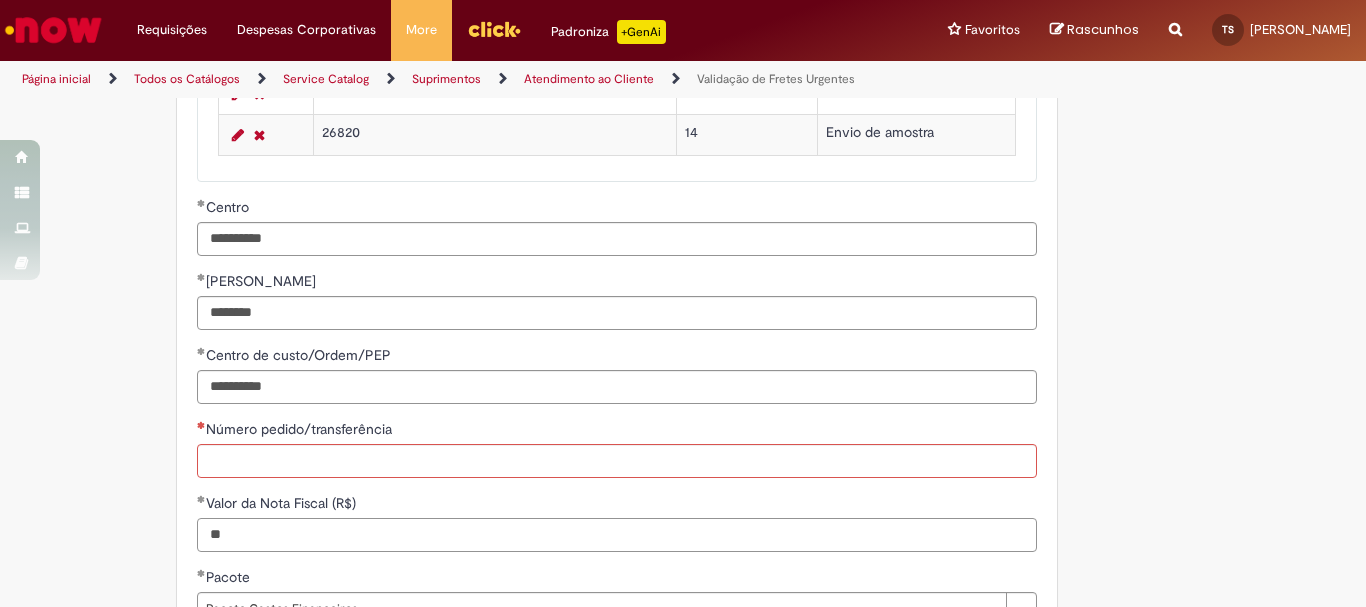 type on "*" 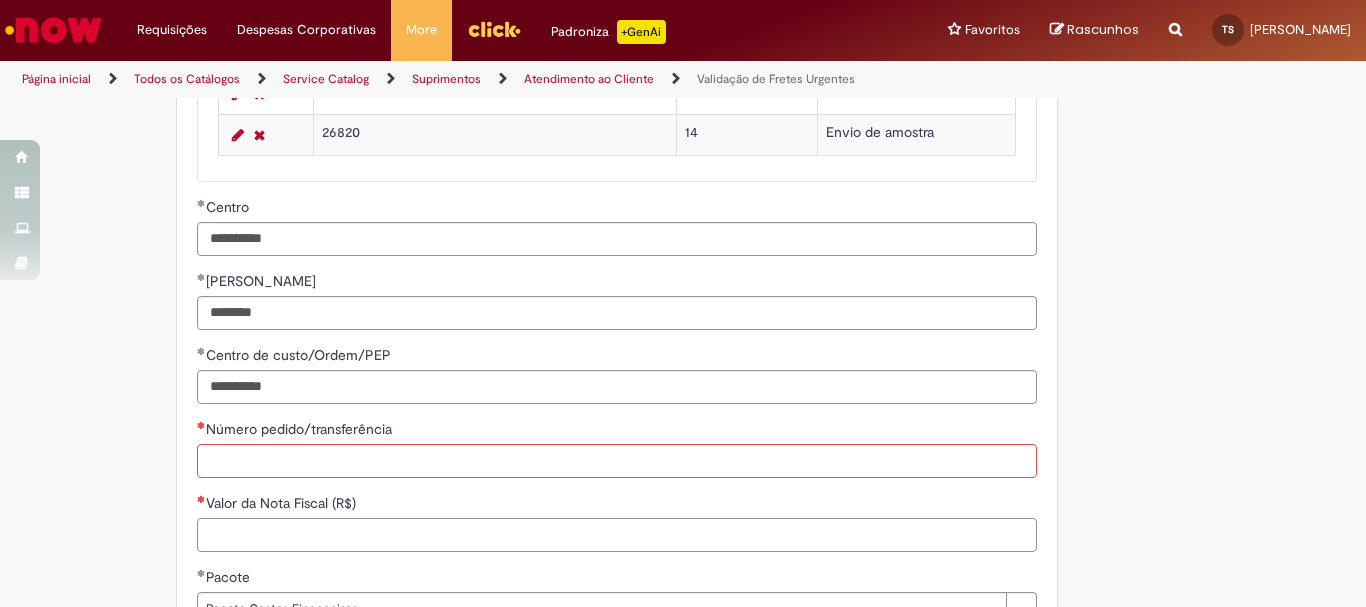 type 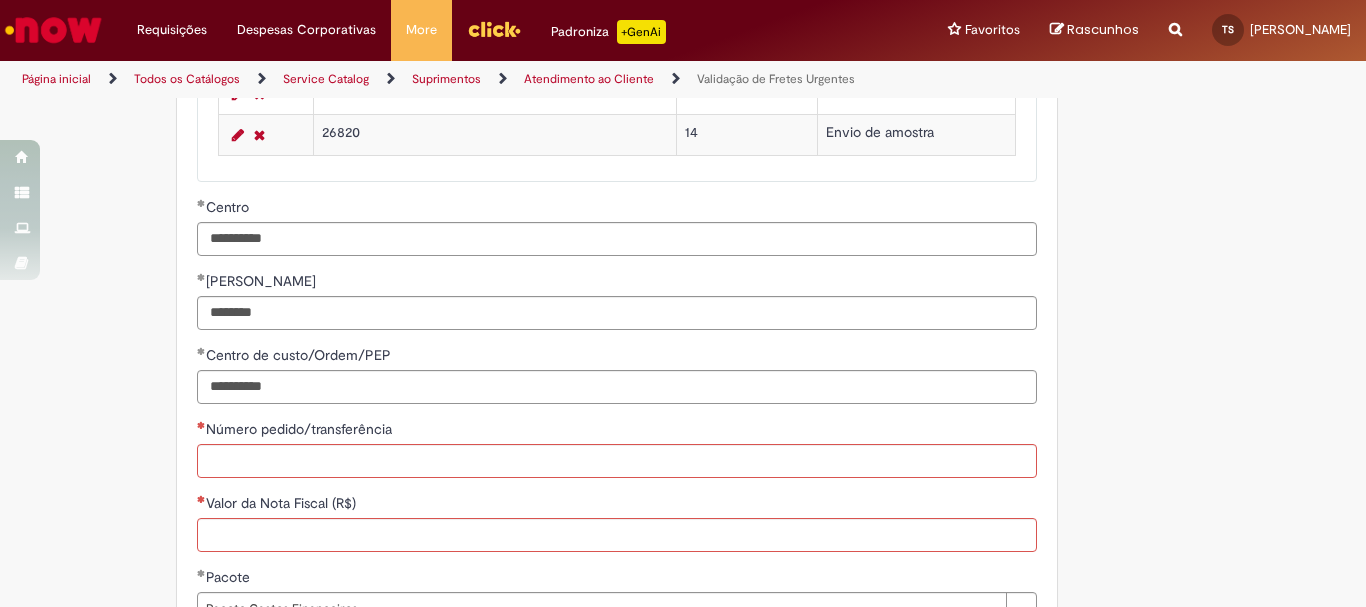 click on "**********" at bounding box center [683, 262] 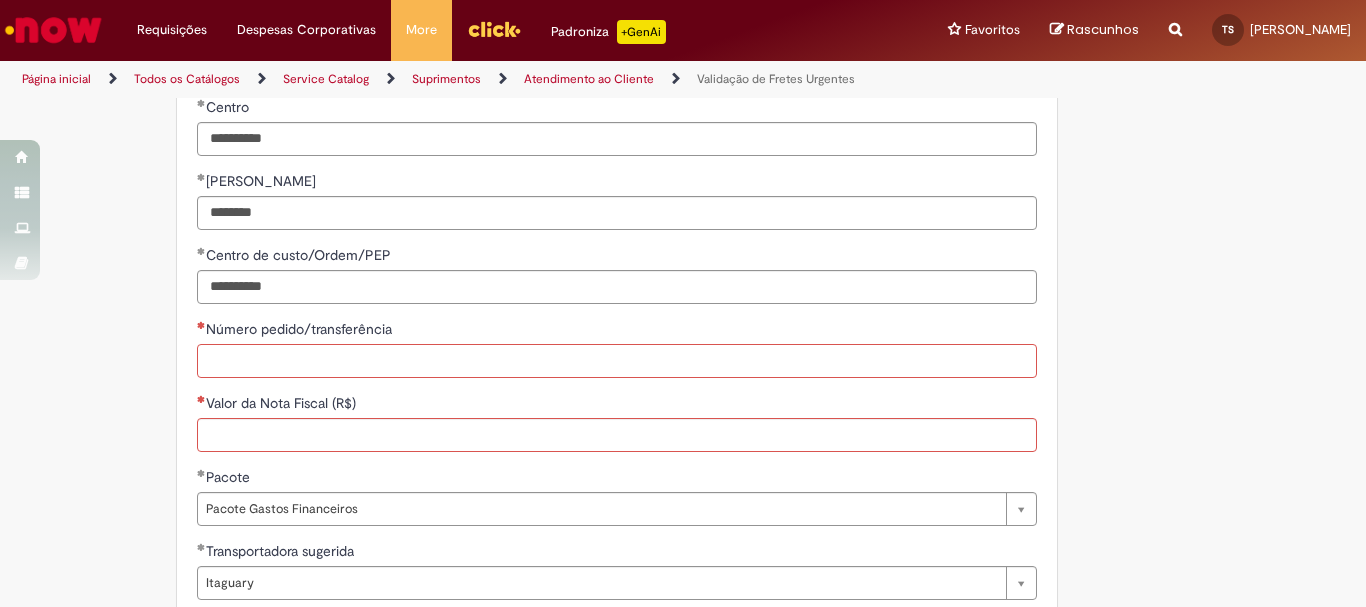 click on "Número pedido/transferência" at bounding box center [617, 361] 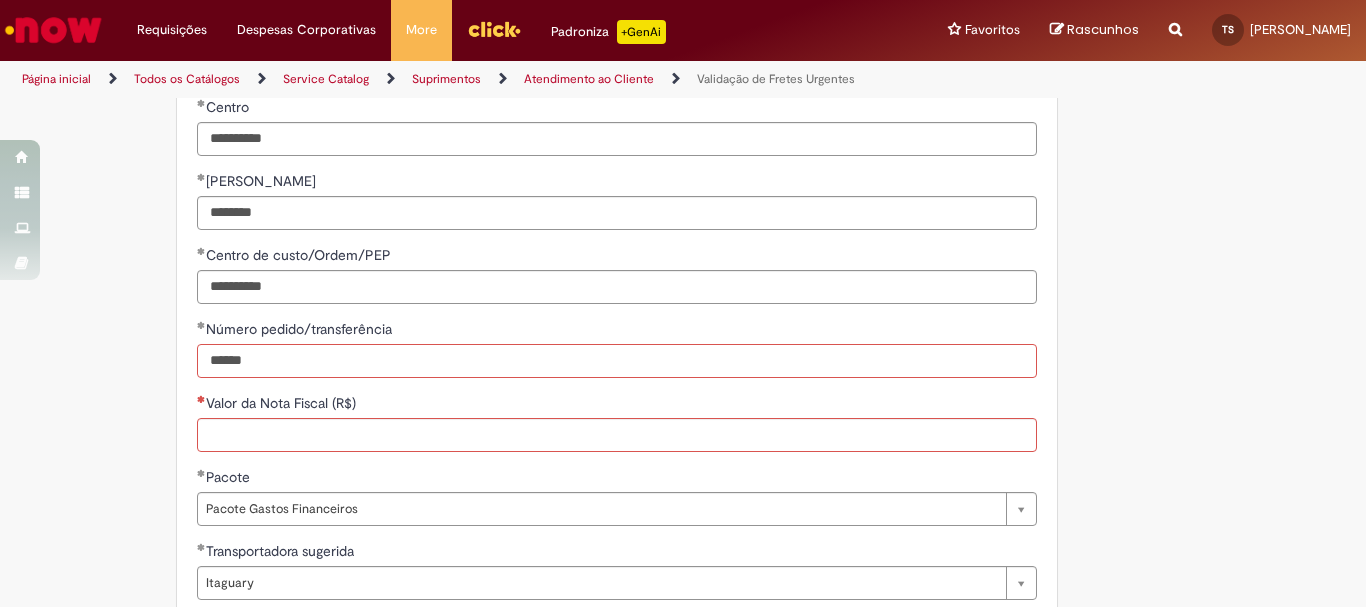 type on "******" 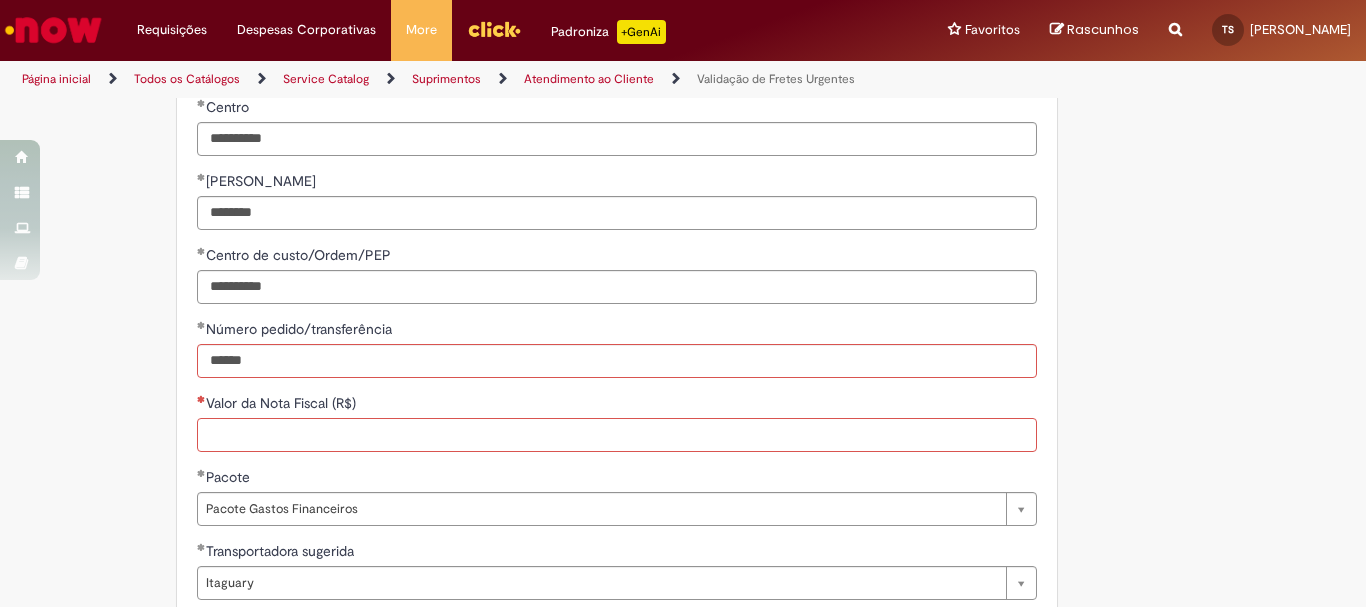 click on "Valor da Nota Fiscal (R$)" at bounding box center (617, 435) 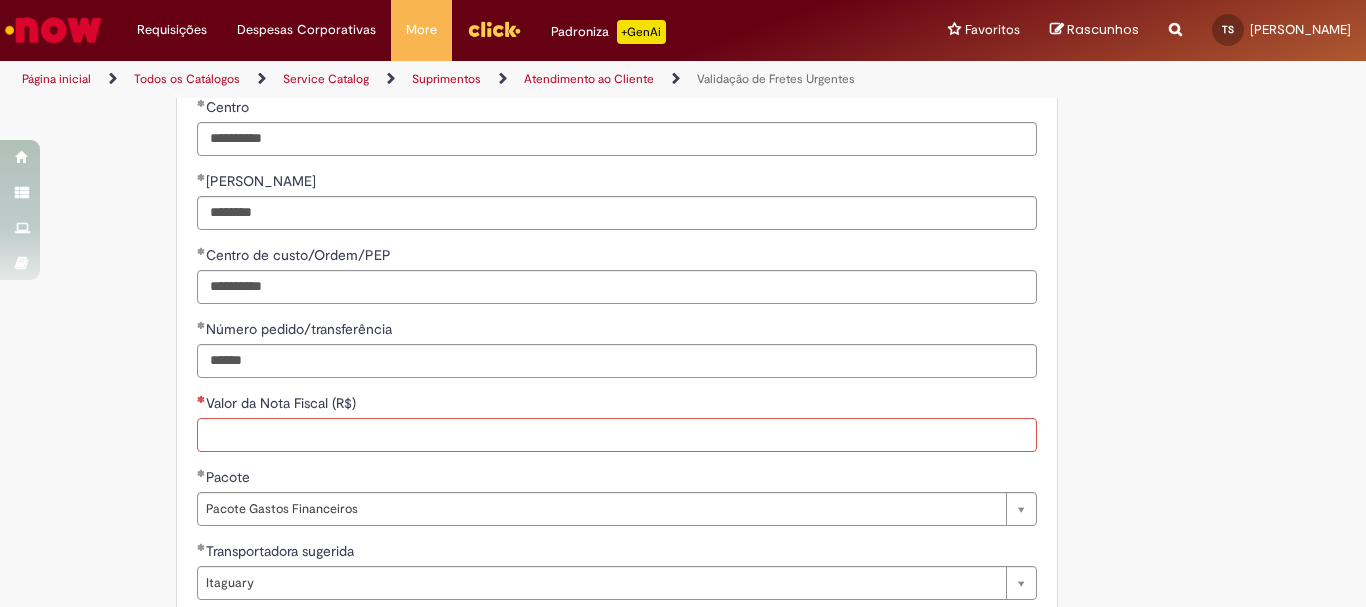 click on "Valor da Nota Fiscal (R$)" at bounding box center (617, 435) 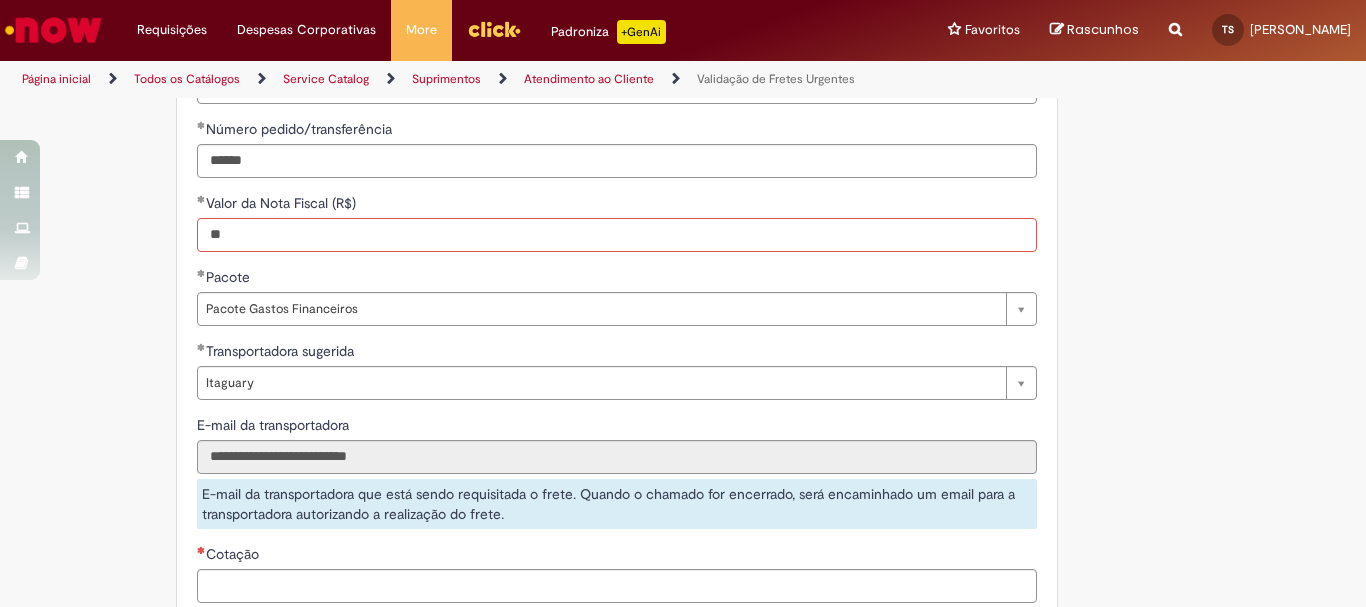 scroll, scrollTop: 1381, scrollLeft: 0, axis: vertical 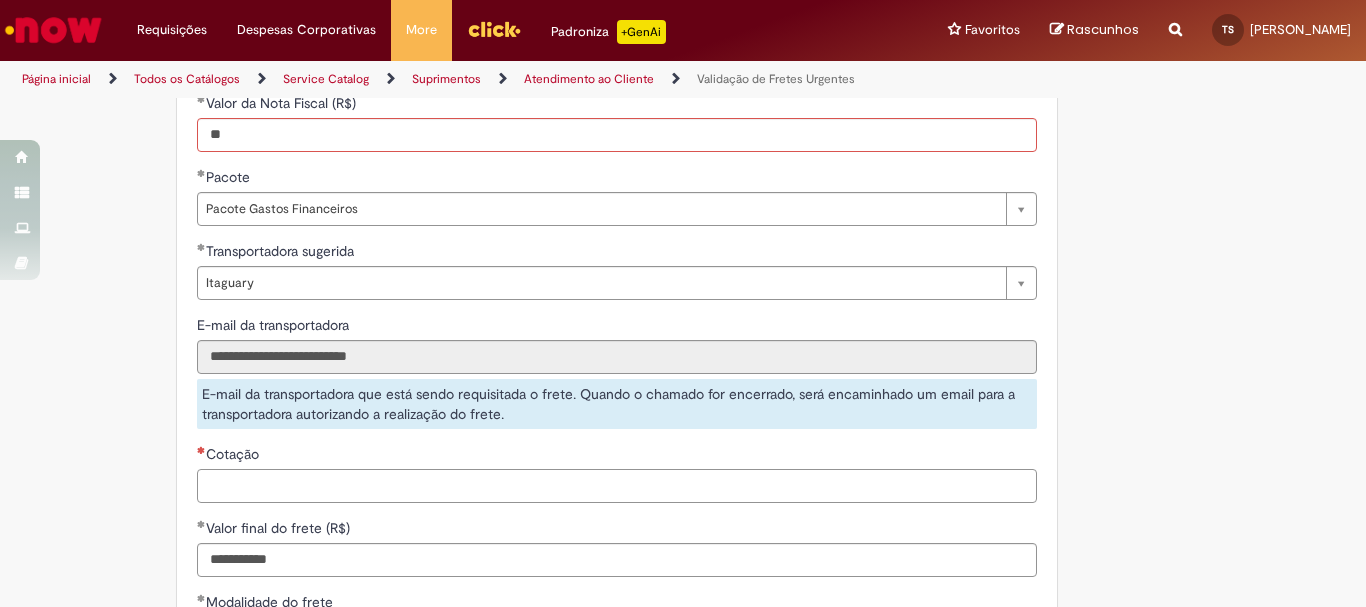 type on "********" 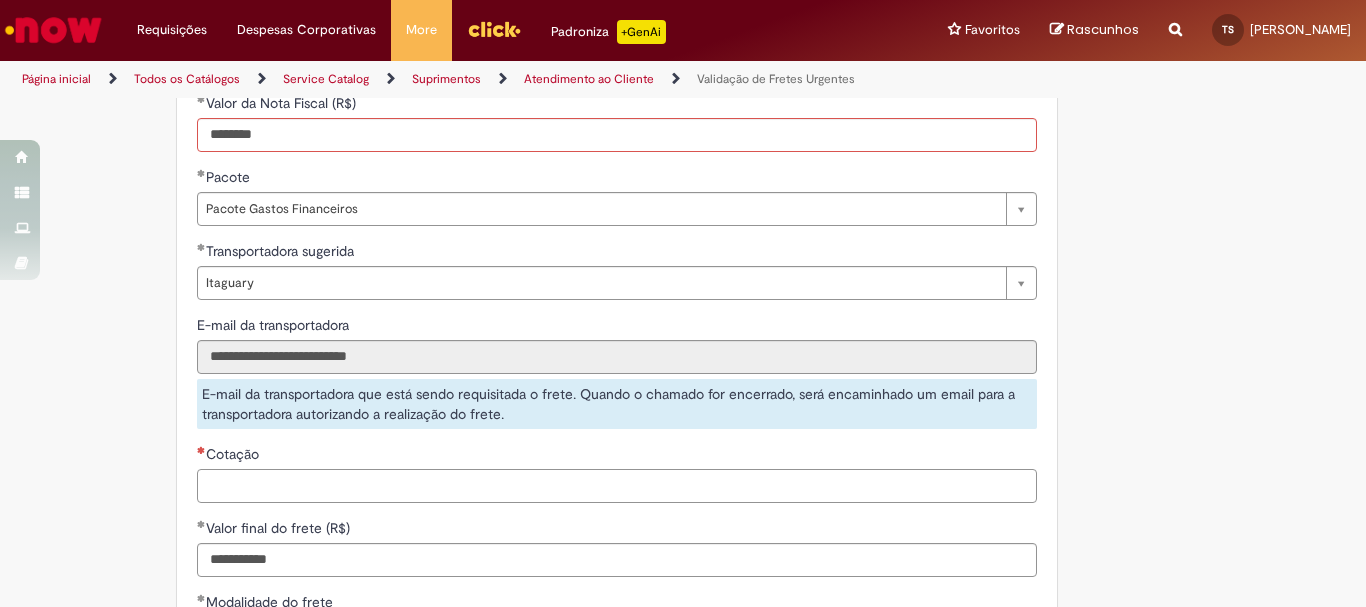 click on "Cotação" at bounding box center (617, 486) 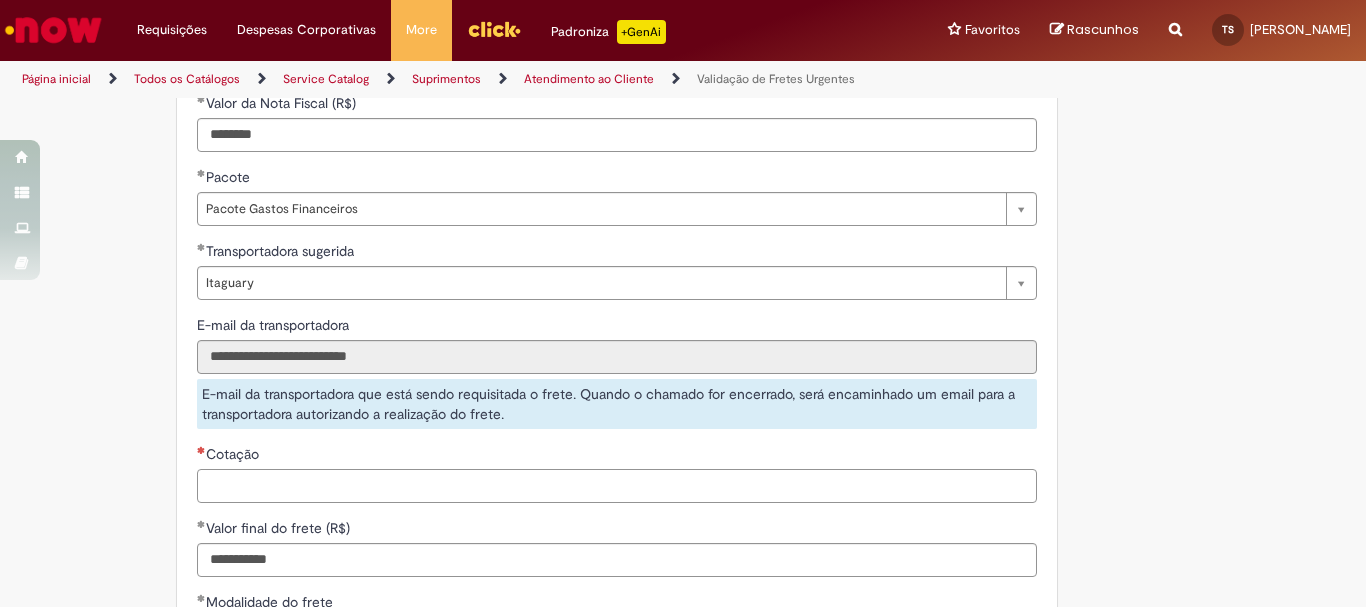 scroll, scrollTop: 1081, scrollLeft: 0, axis: vertical 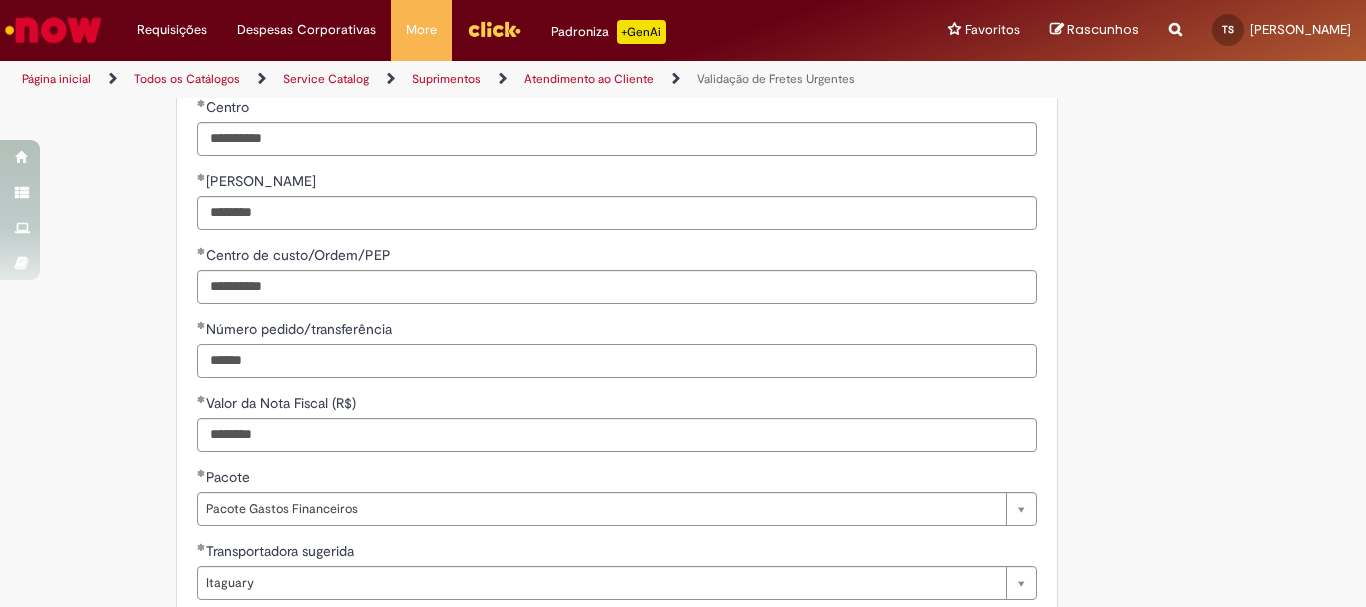 drag, startPoint x: 256, startPoint y: 371, endPoint x: 175, endPoint y: 359, distance: 81.88406 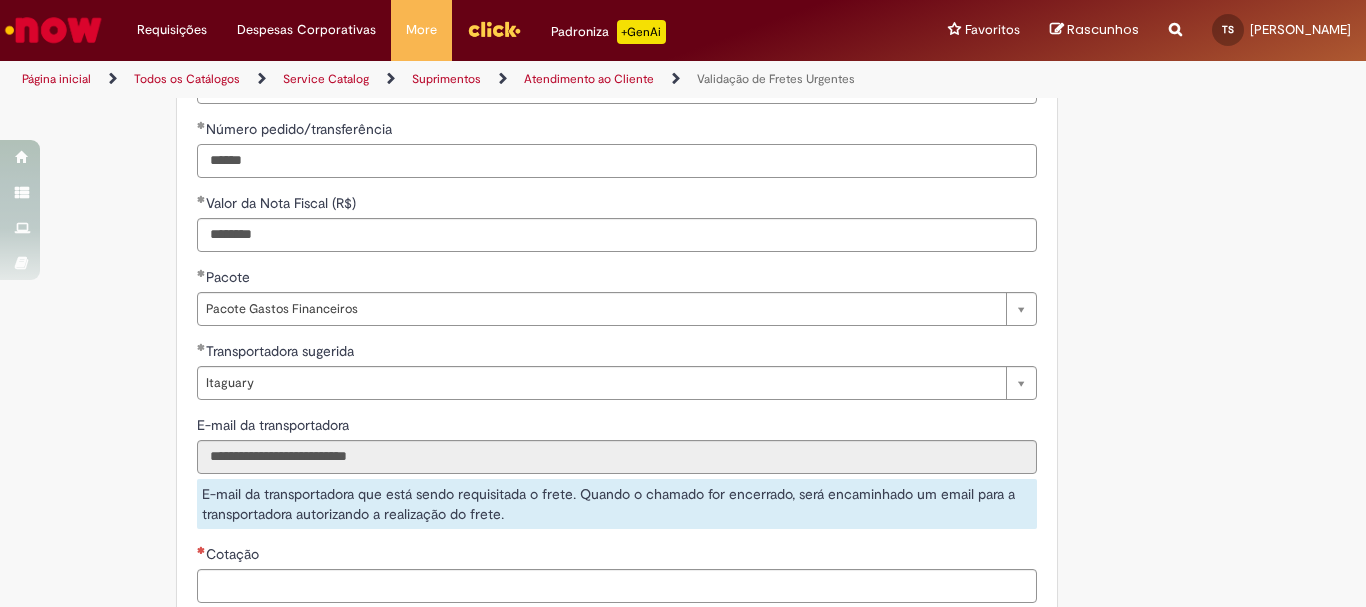 scroll, scrollTop: 1381, scrollLeft: 0, axis: vertical 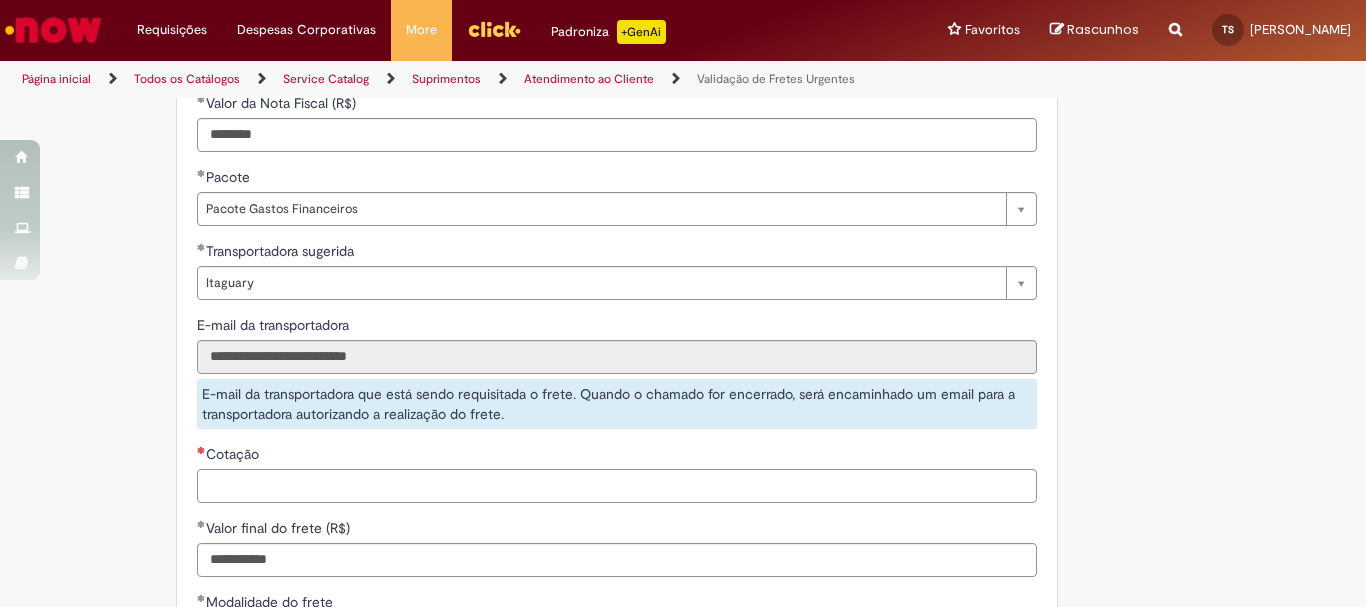click on "Cotação" at bounding box center [617, 486] 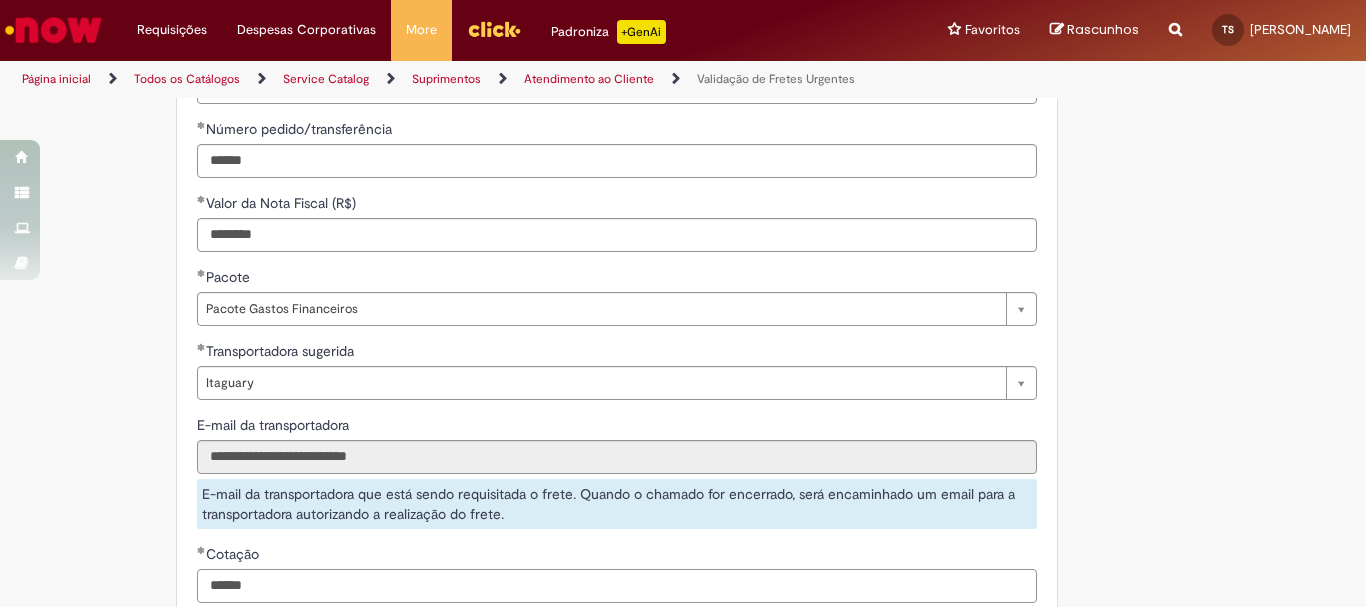 scroll, scrollTop: 1181, scrollLeft: 0, axis: vertical 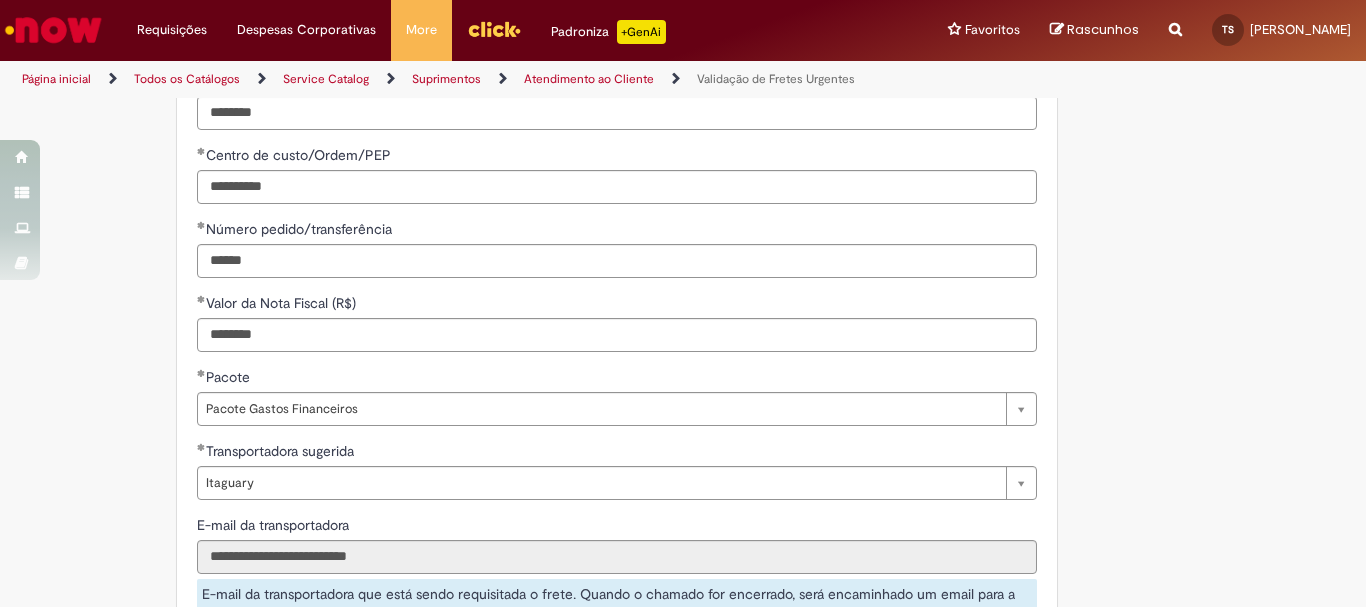 type on "******" 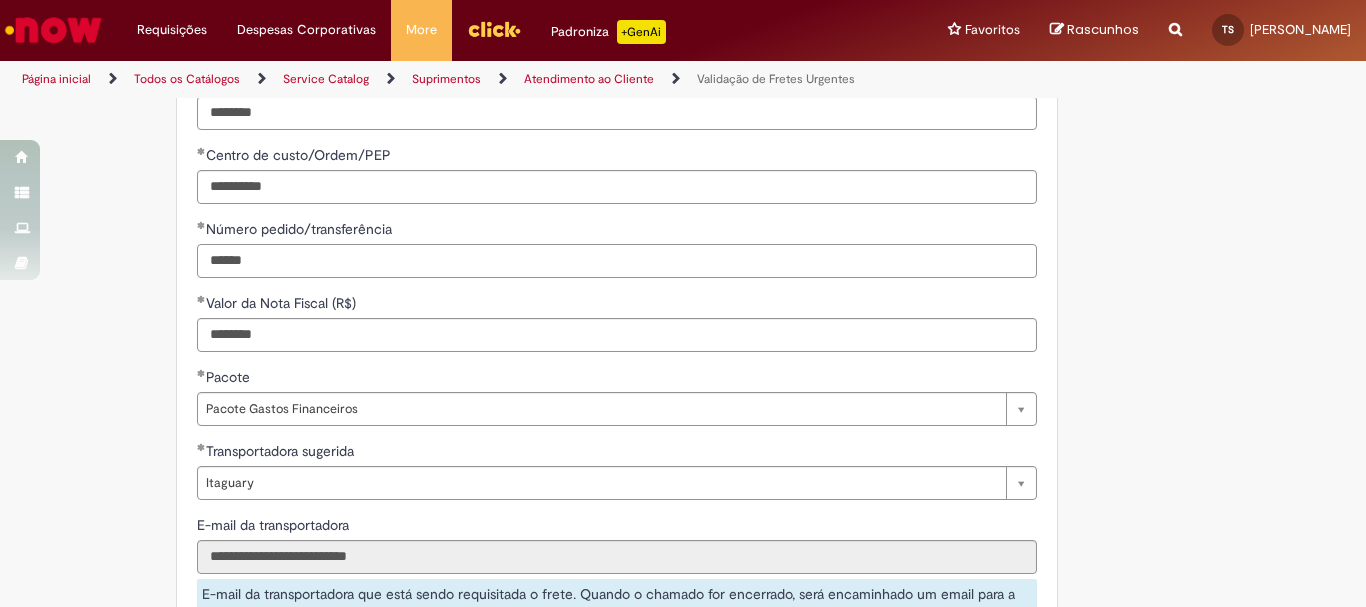 click on "******" at bounding box center (617, 261) 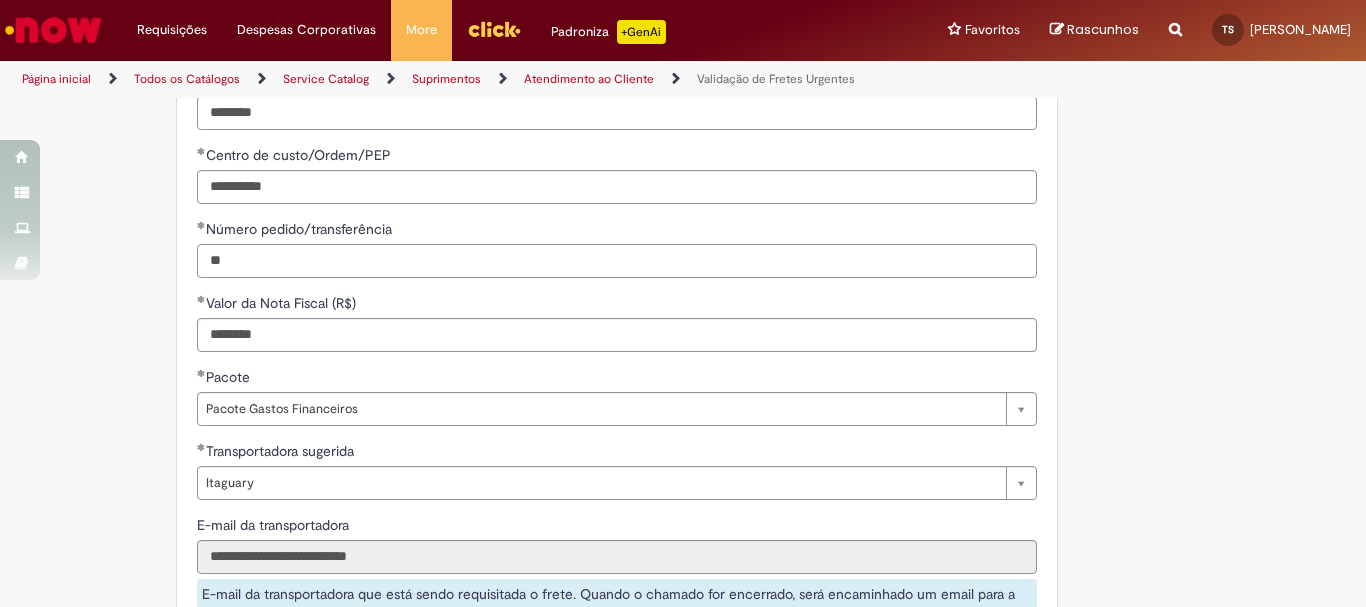 type on "*" 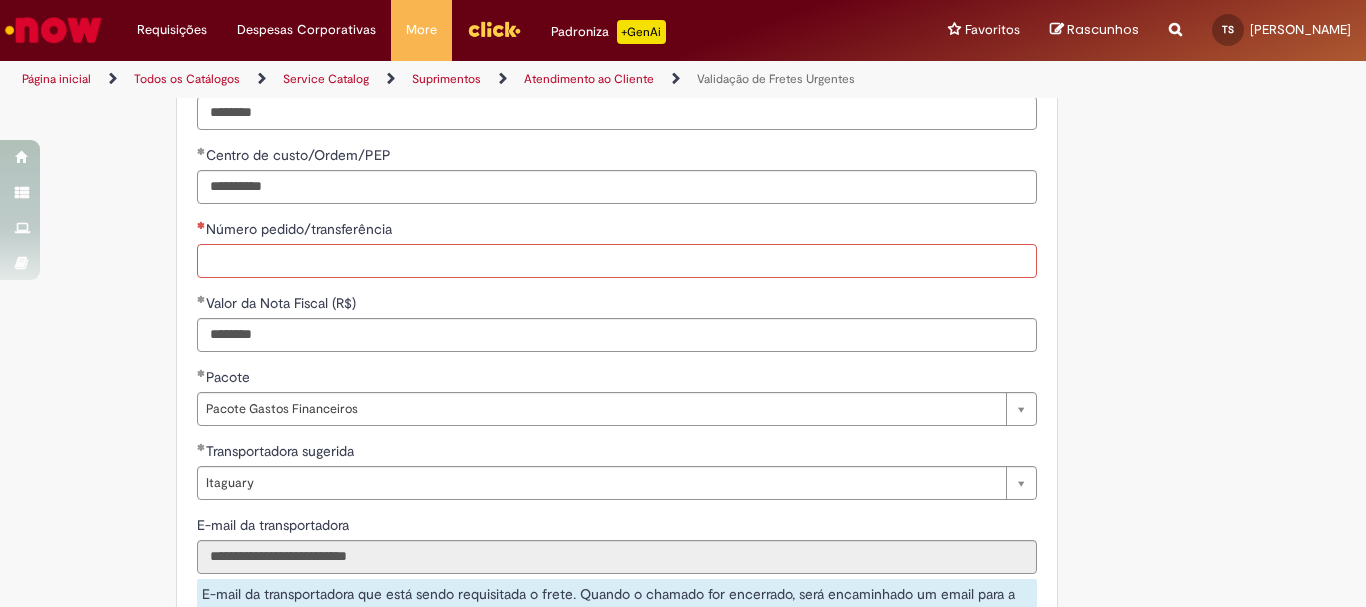 paste on "********" 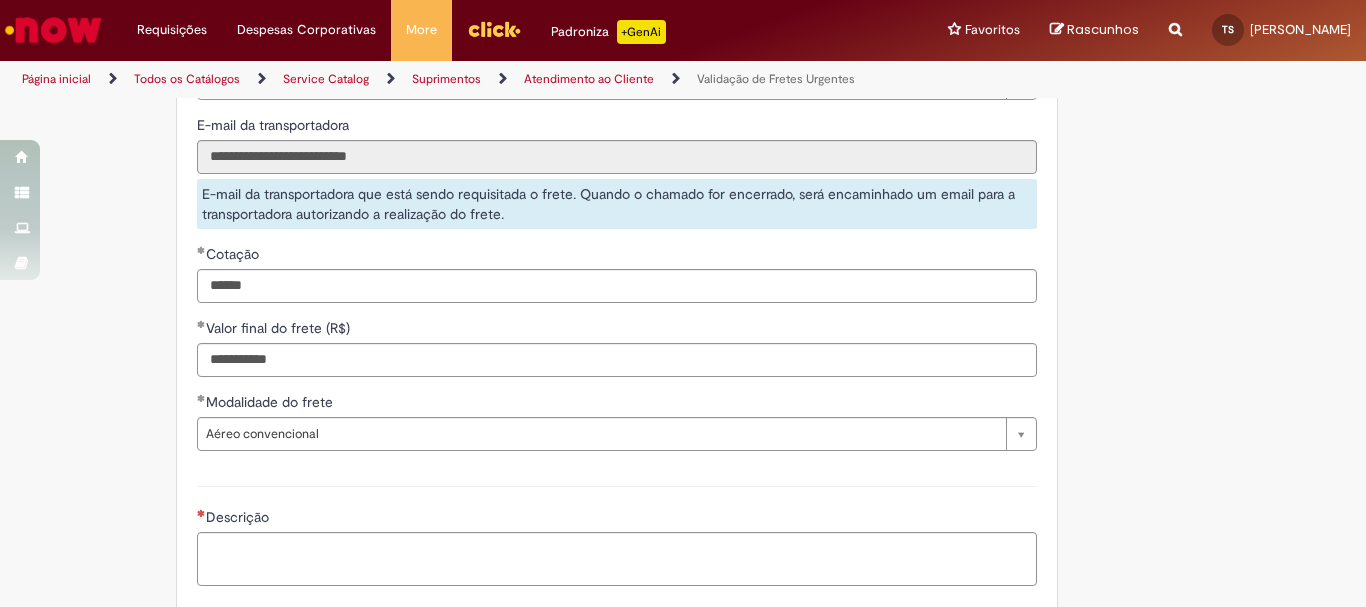 scroll, scrollTop: 1681, scrollLeft: 0, axis: vertical 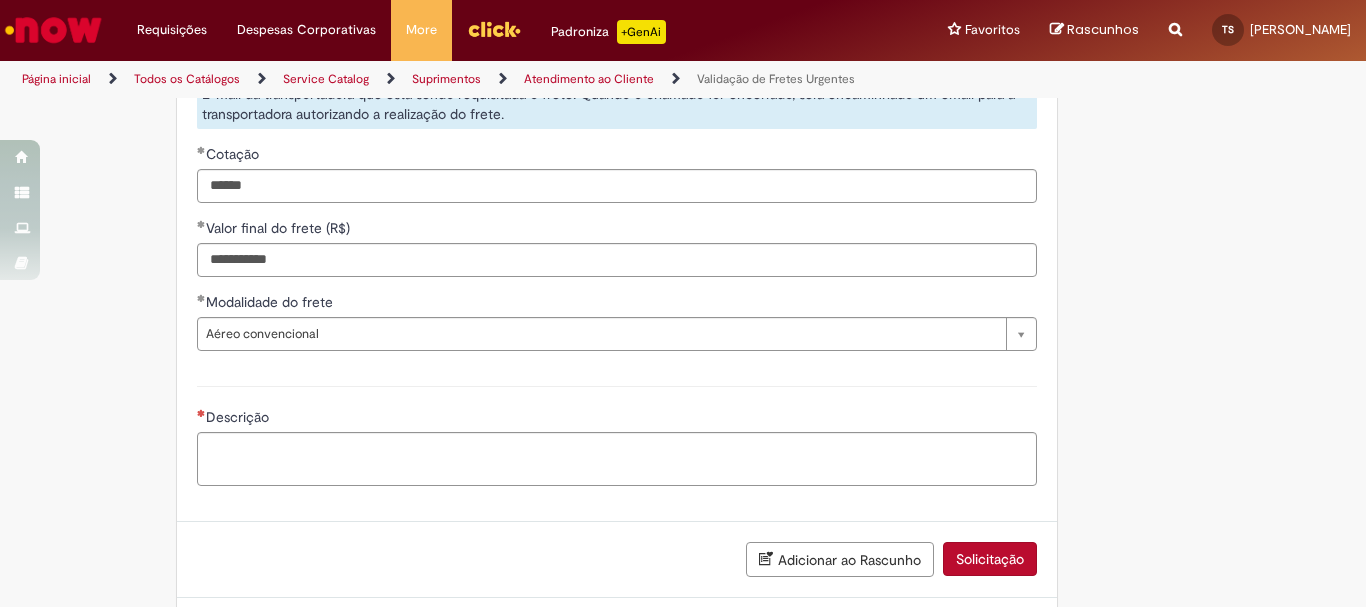 type on "********" 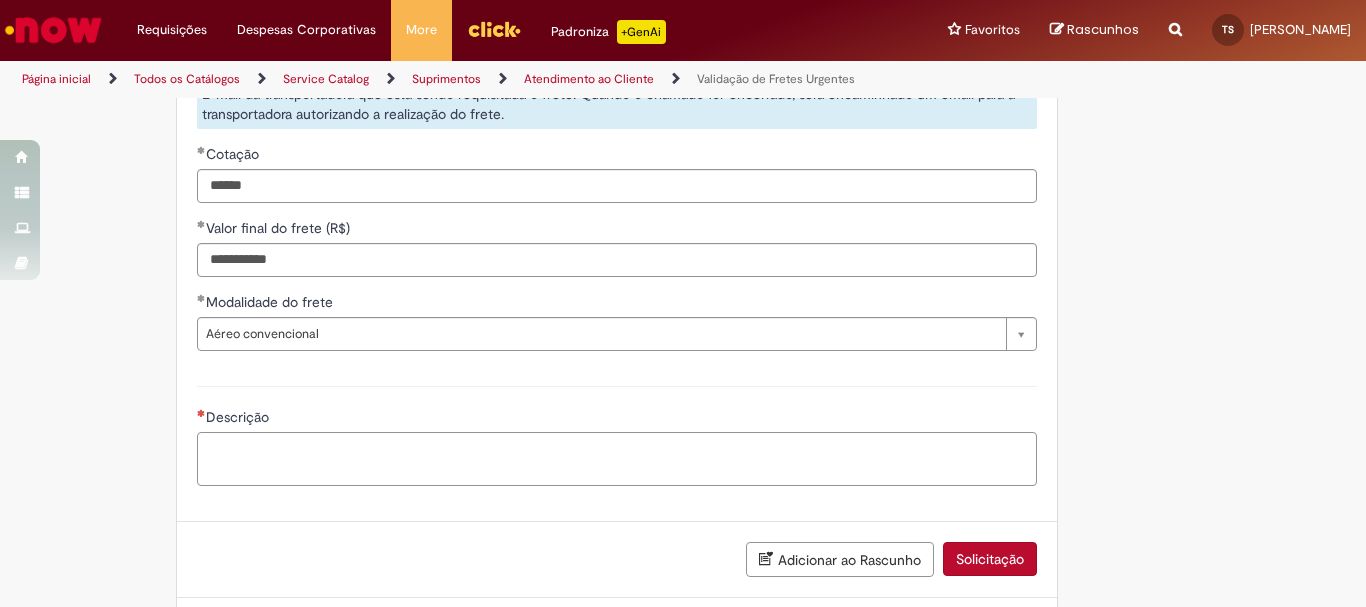 click on "Descrição" at bounding box center [617, 459] 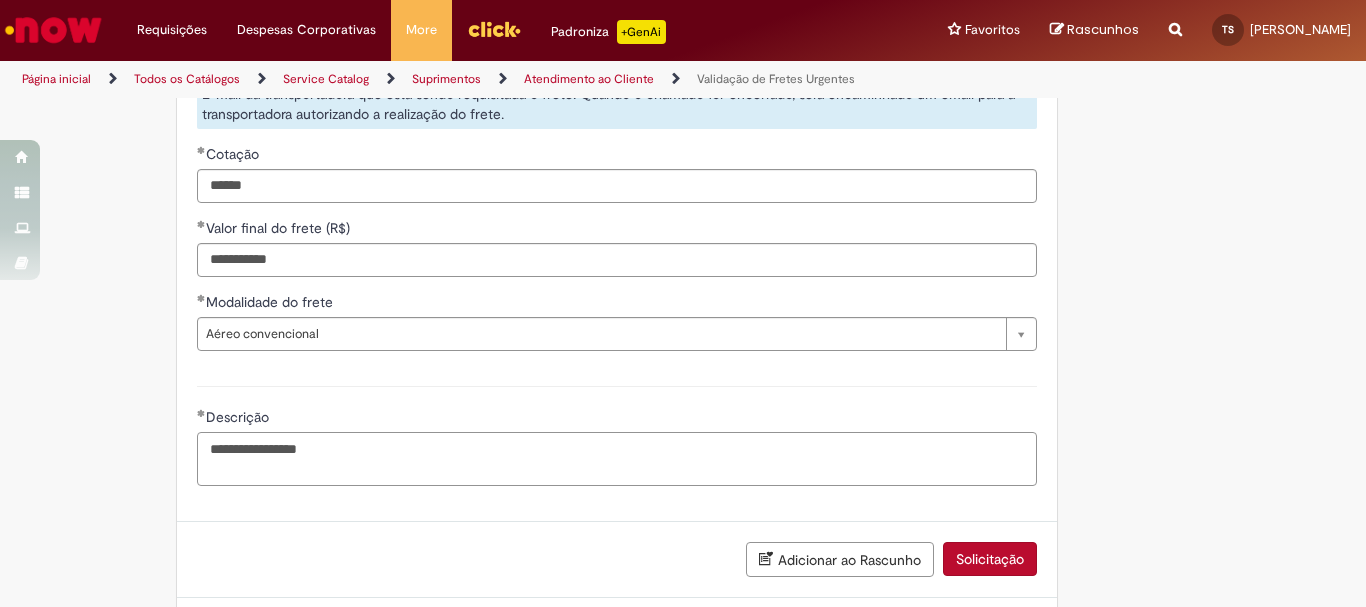 scroll, scrollTop: 1781, scrollLeft: 0, axis: vertical 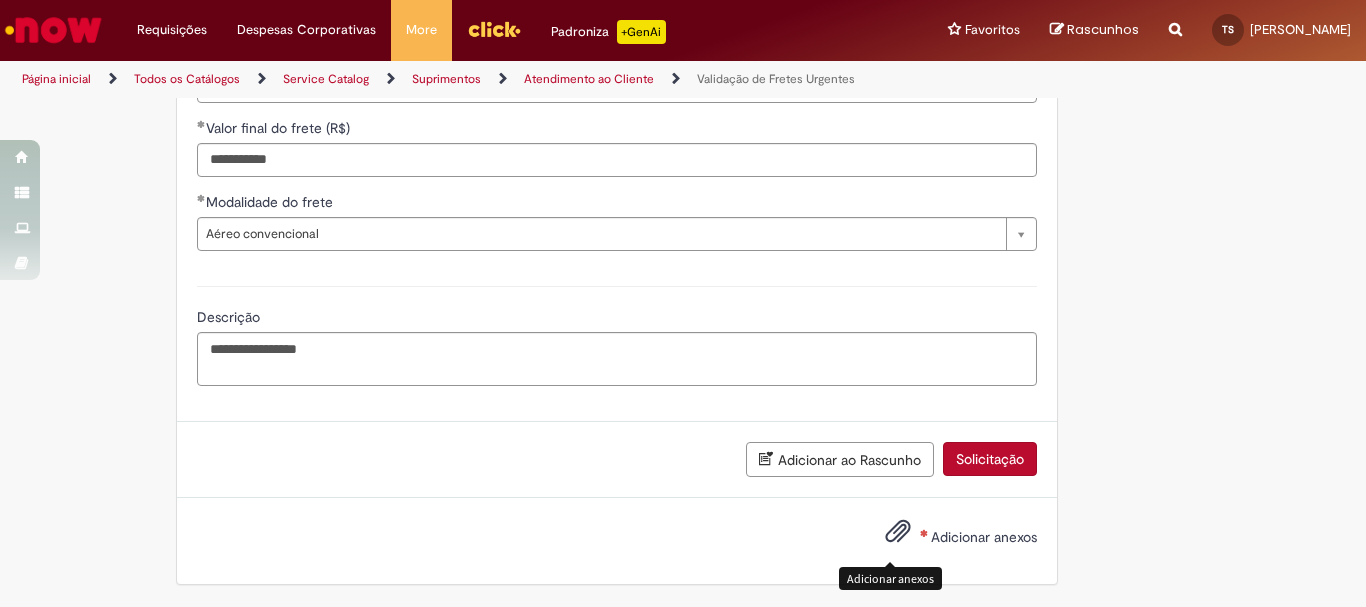 click on "Adicionar anexos" at bounding box center [898, 536] 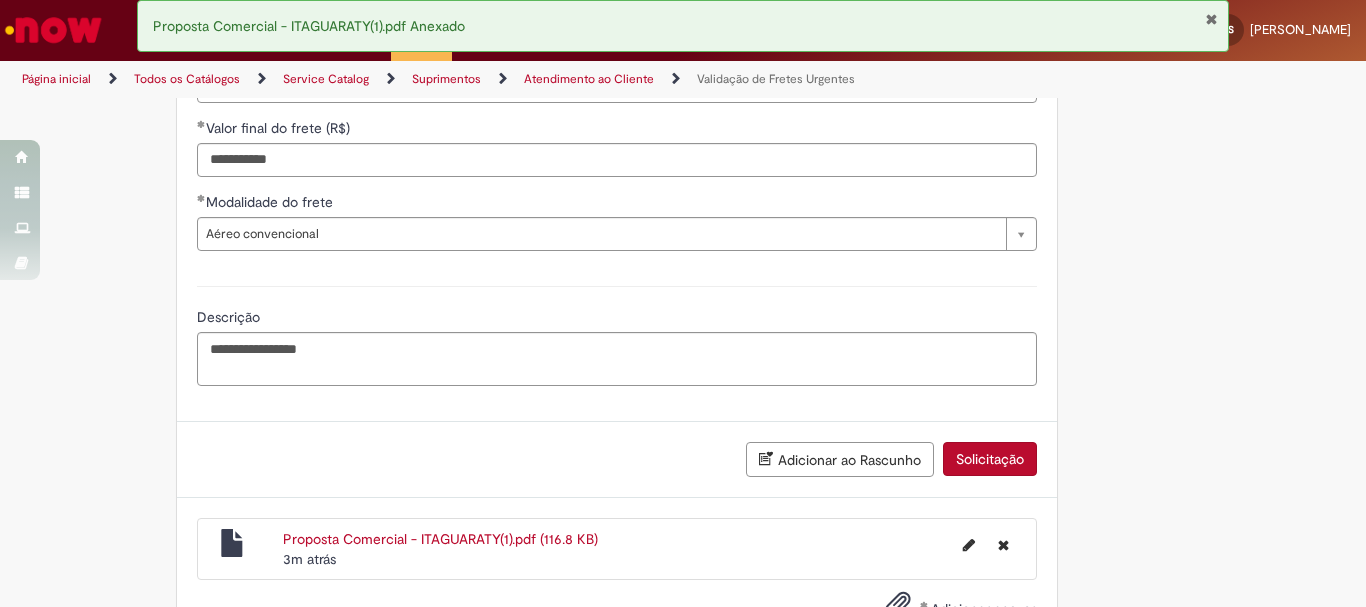 scroll, scrollTop: 1853, scrollLeft: 0, axis: vertical 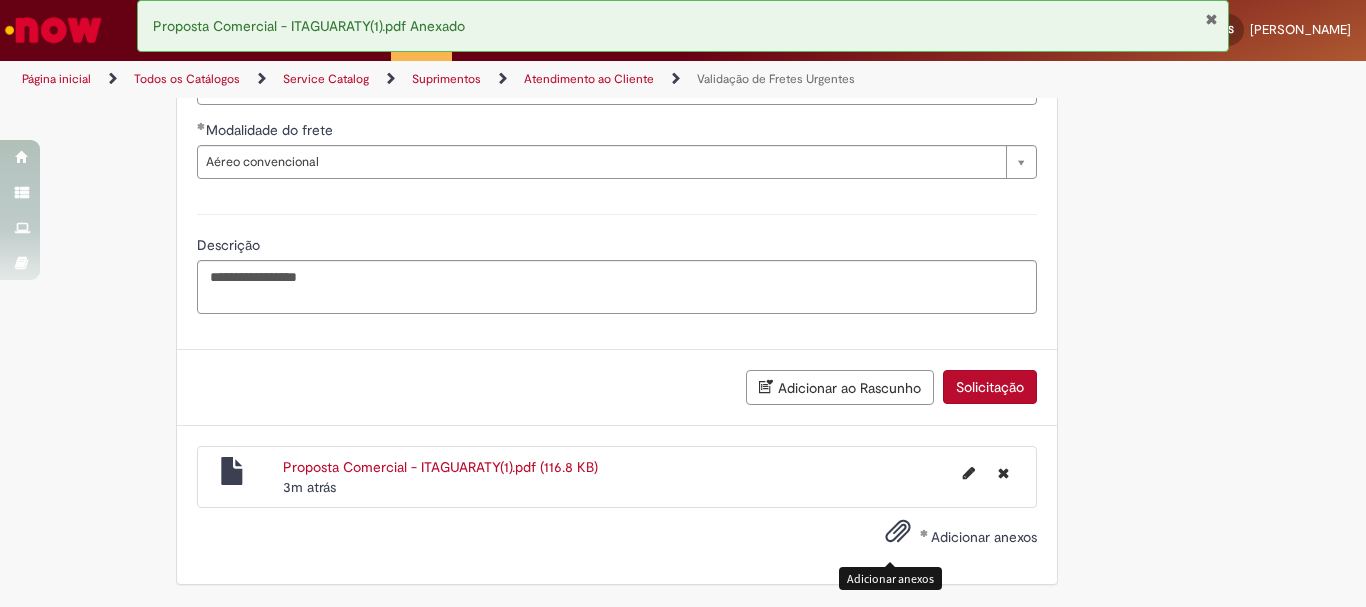 click at bounding box center [898, 532] 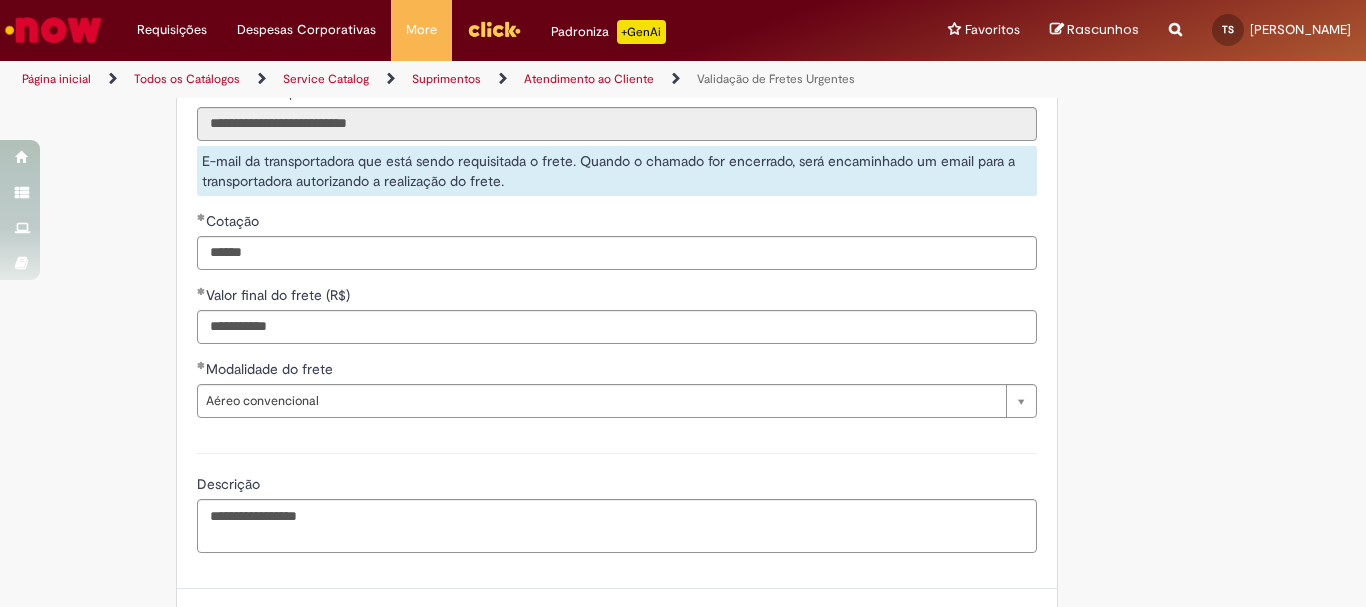 scroll, scrollTop: 1714, scrollLeft: 0, axis: vertical 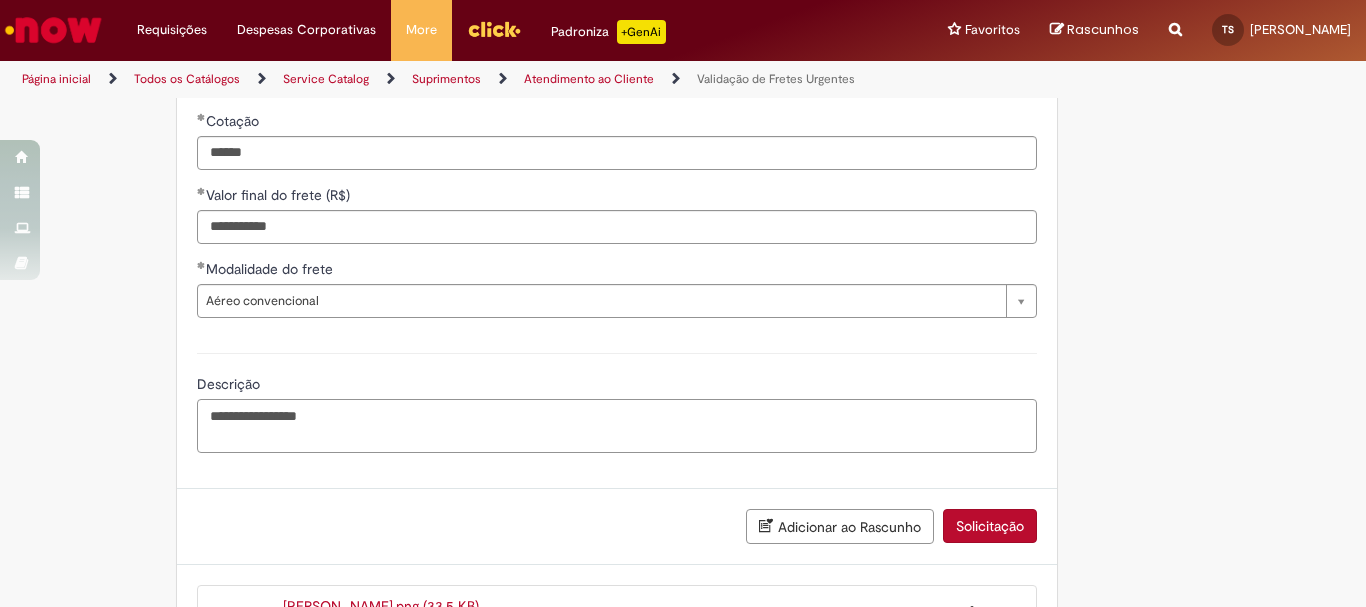 drag, startPoint x: 394, startPoint y: 412, endPoint x: 111, endPoint y: 409, distance: 283.0159 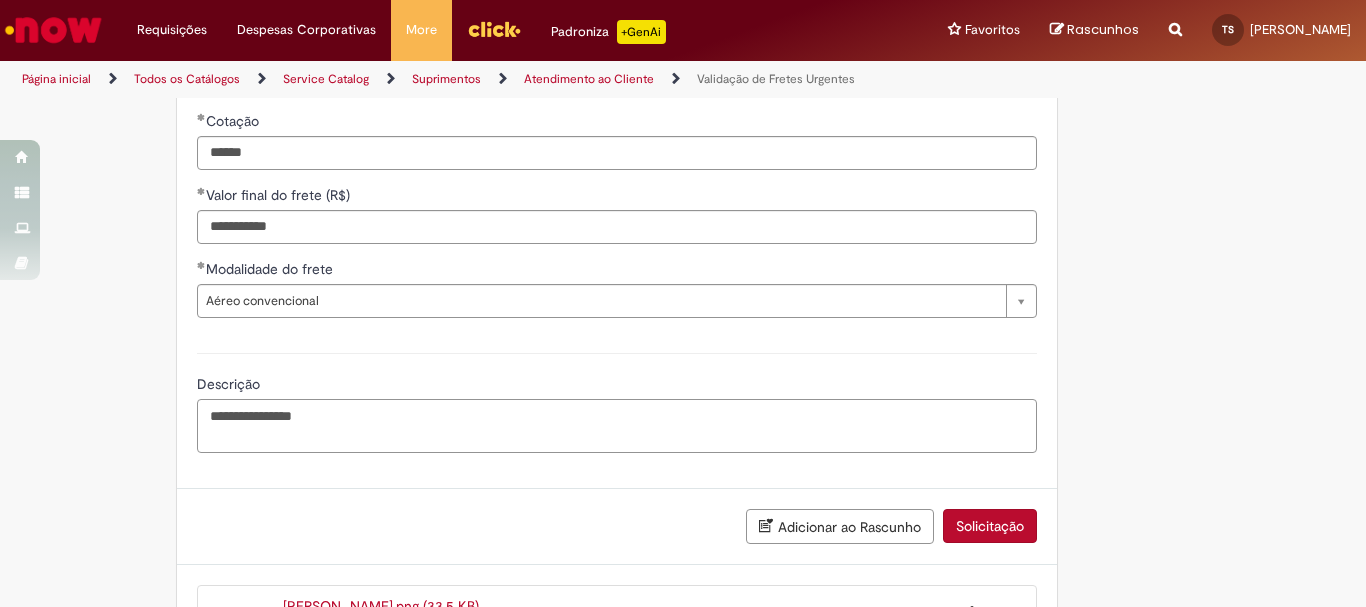 scroll, scrollTop: 1914, scrollLeft: 0, axis: vertical 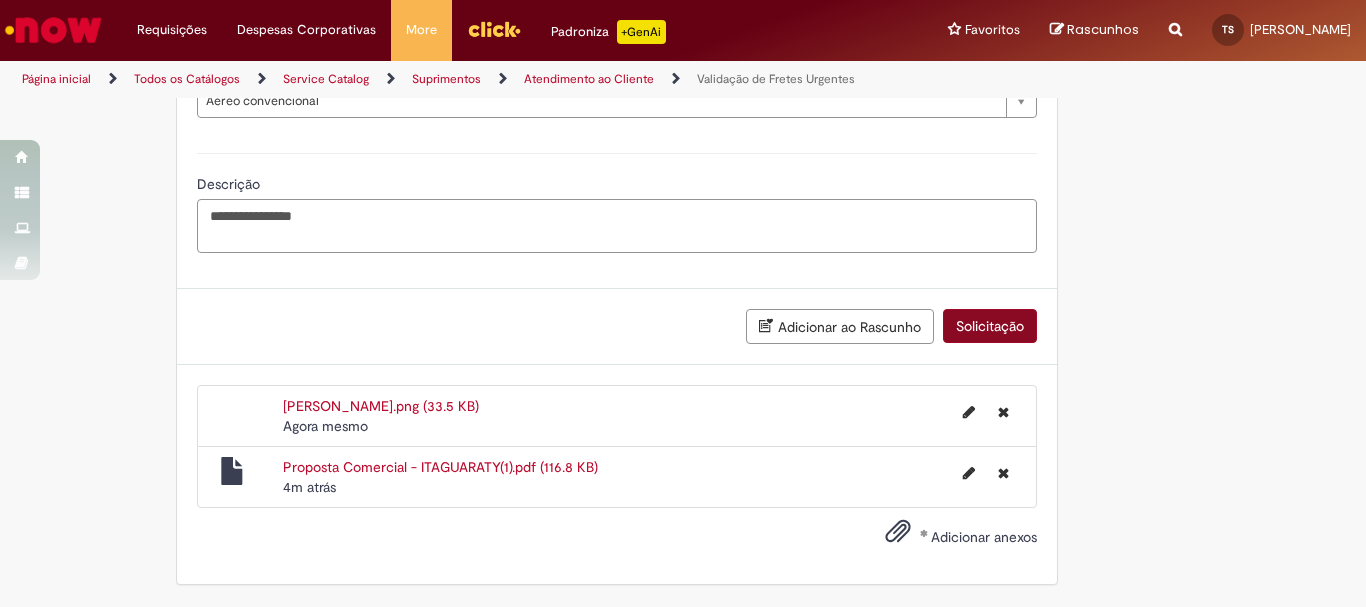 type on "**********" 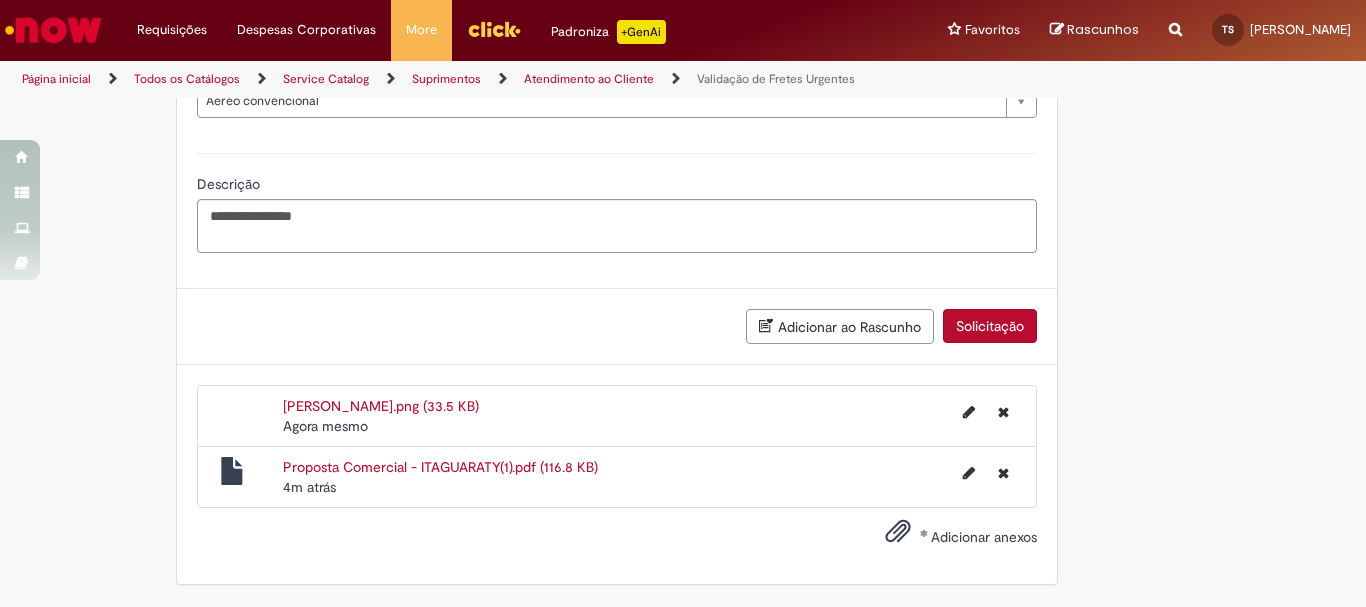 click on "Solicitação" at bounding box center [990, 326] 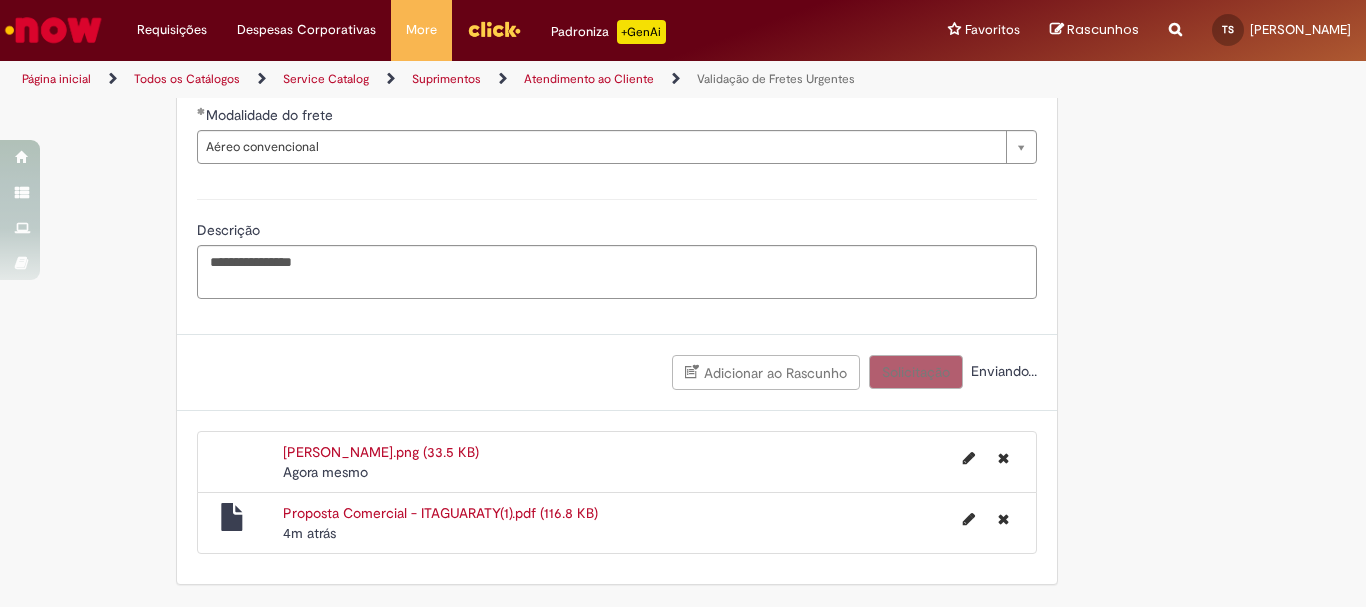 scroll, scrollTop: 1868, scrollLeft: 0, axis: vertical 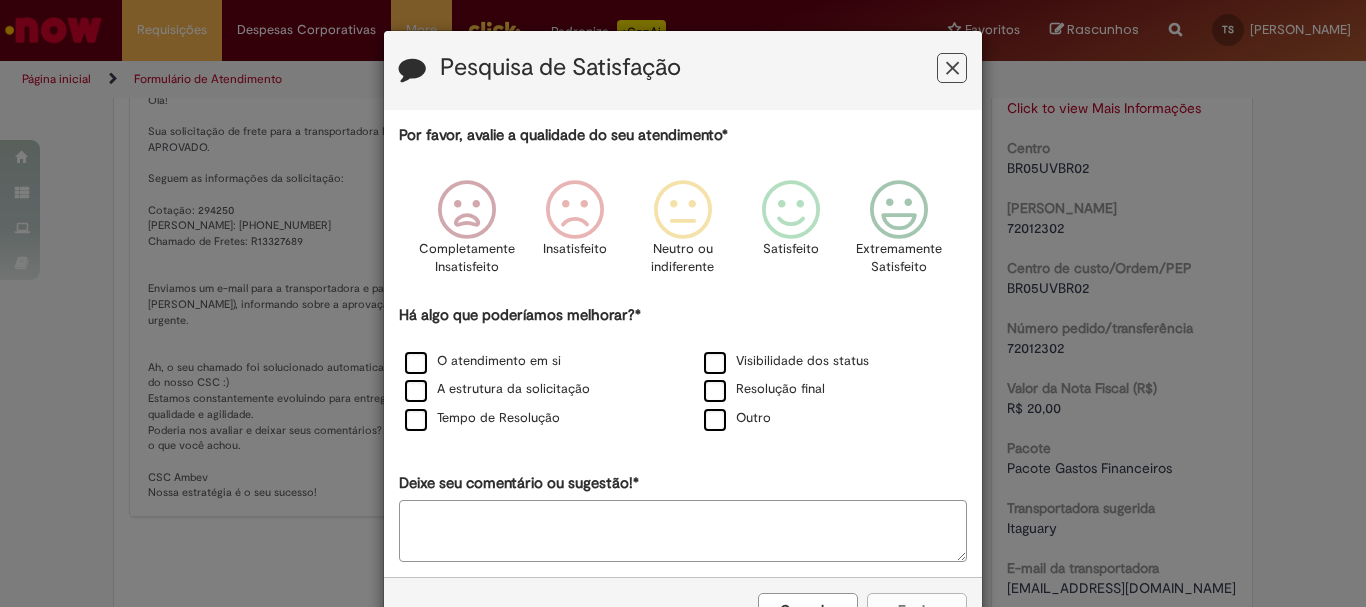 click at bounding box center [952, 68] 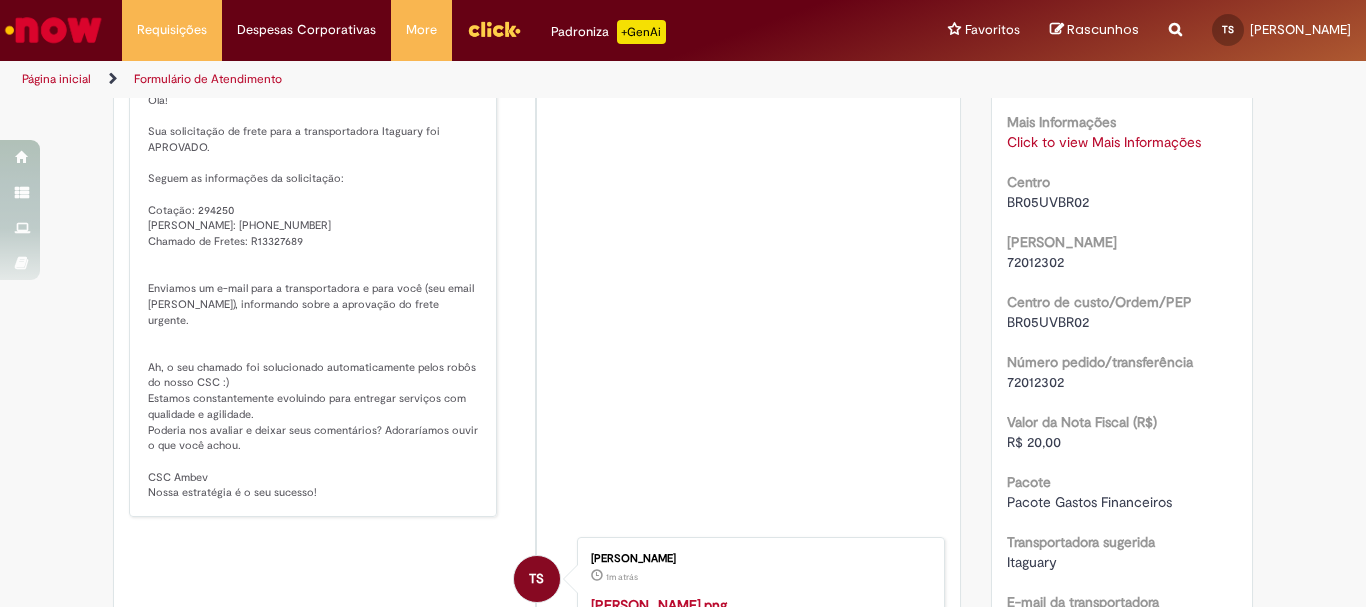 scroll, scrollTop: 166, scrollLeft: 0, axis: vertical 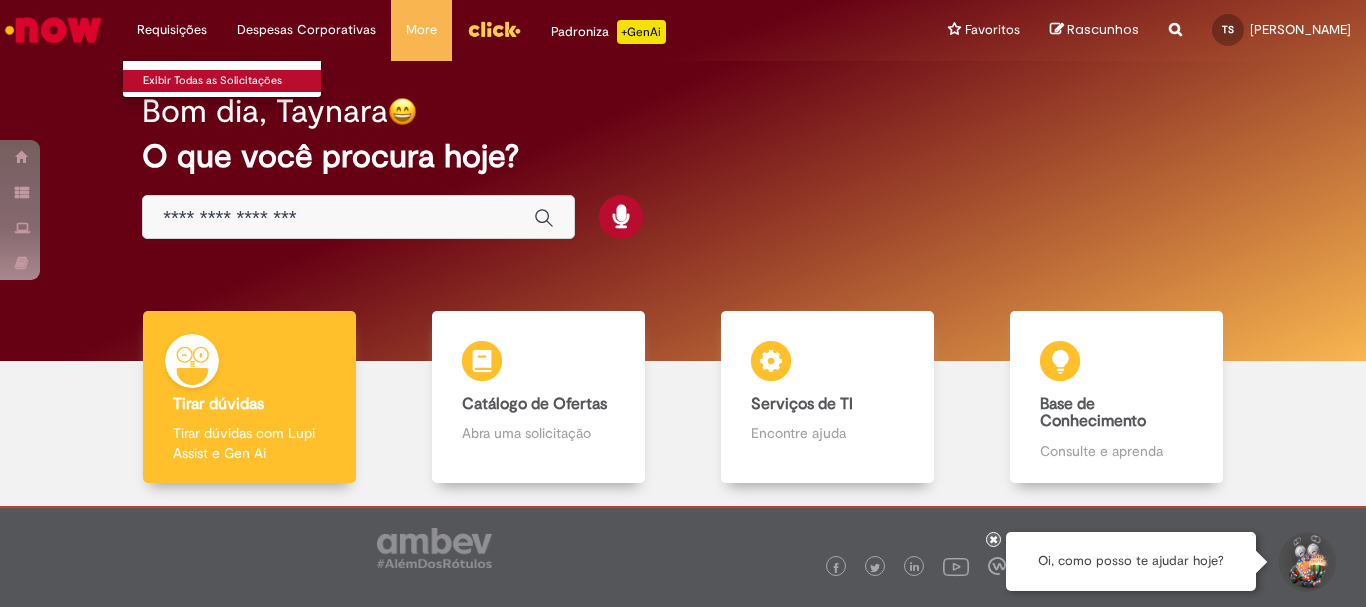 click on "Exibir Todas as Solicitações" at bounding box center [233, 81] 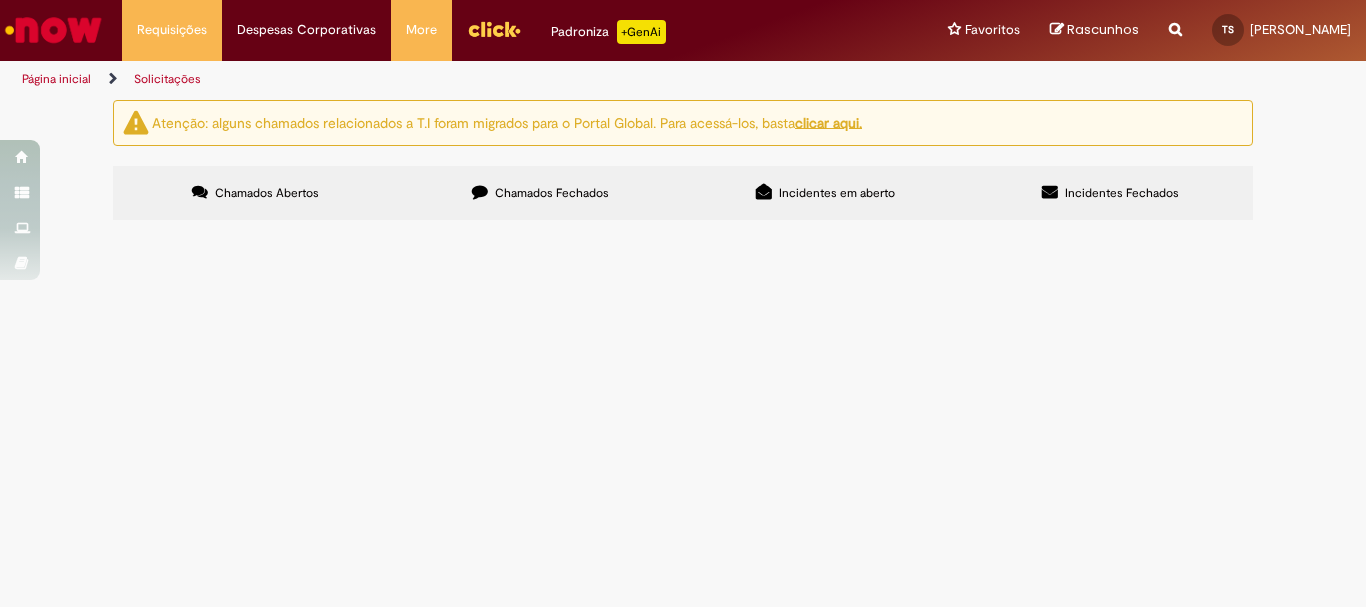 click on "Chamados Fechados" at bounding box center [540, 193] 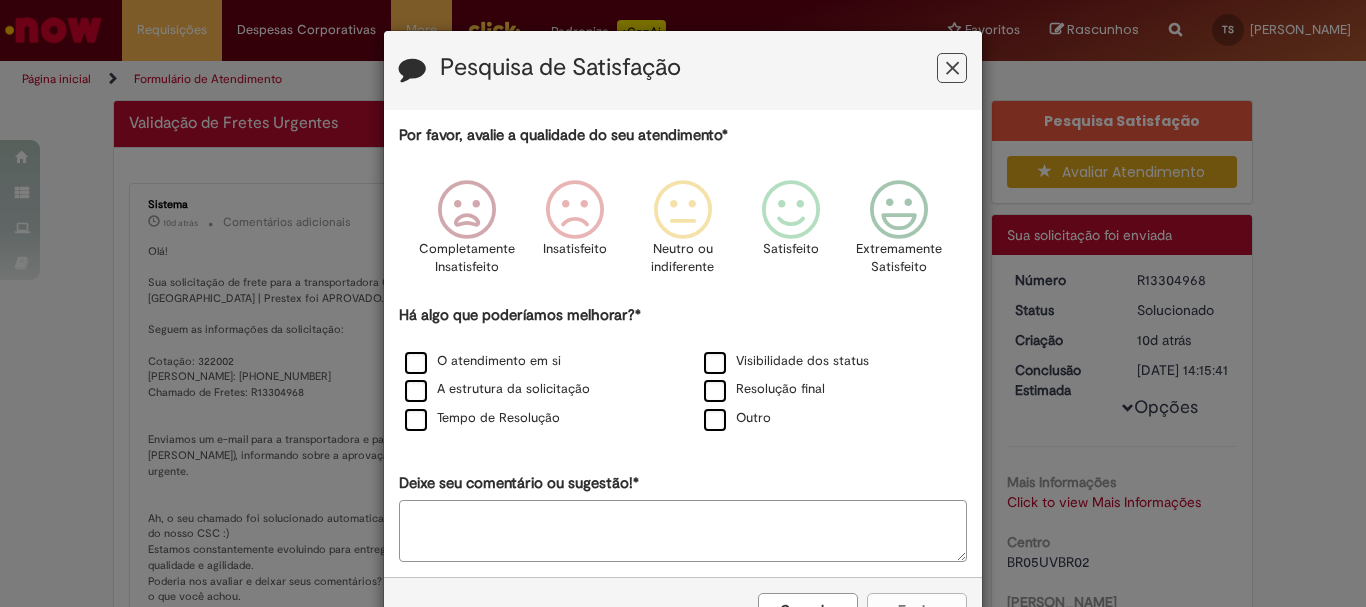 scroll, scrollTop: 68, scrollLeft: 0, axis: vertical 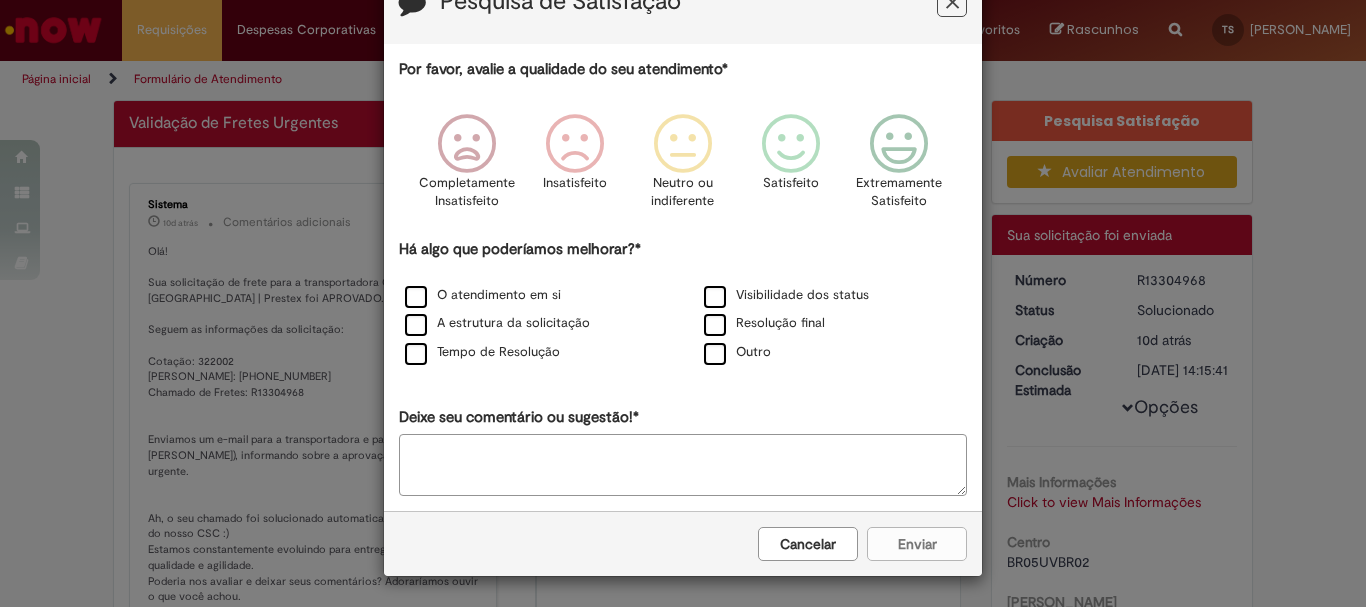 click on "Cancelar" at bounding box center (808, 544) 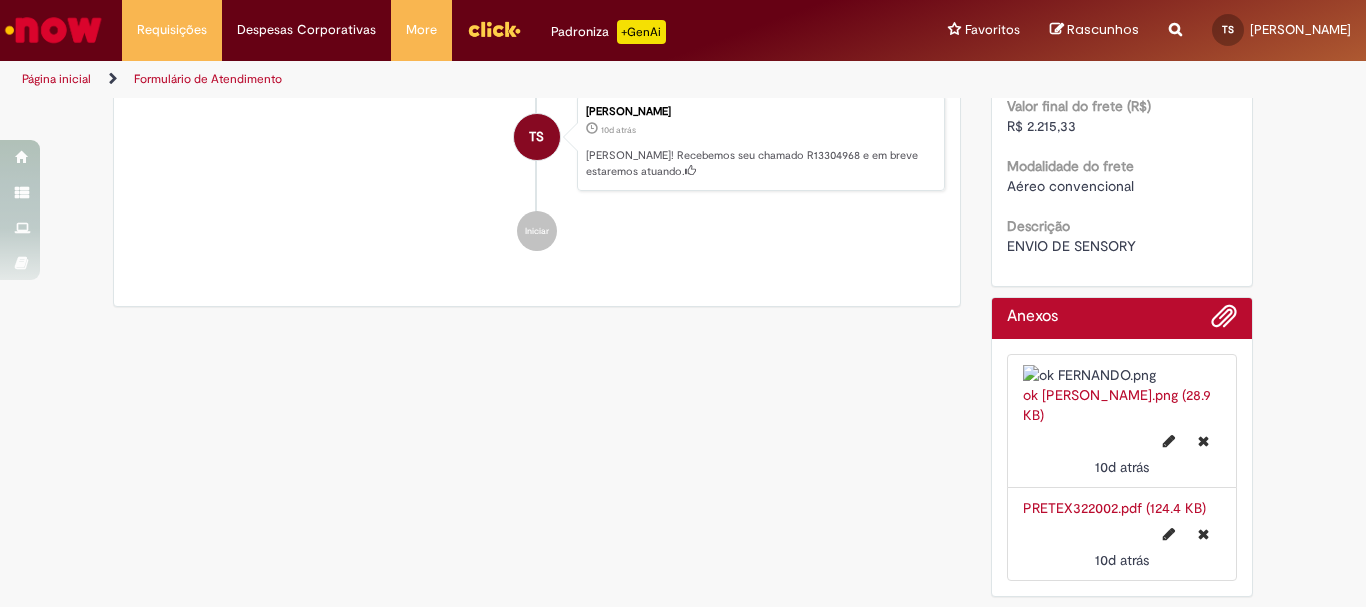 scroll, scrollTop: 1060, scrollLeft: 0, axis: vertical 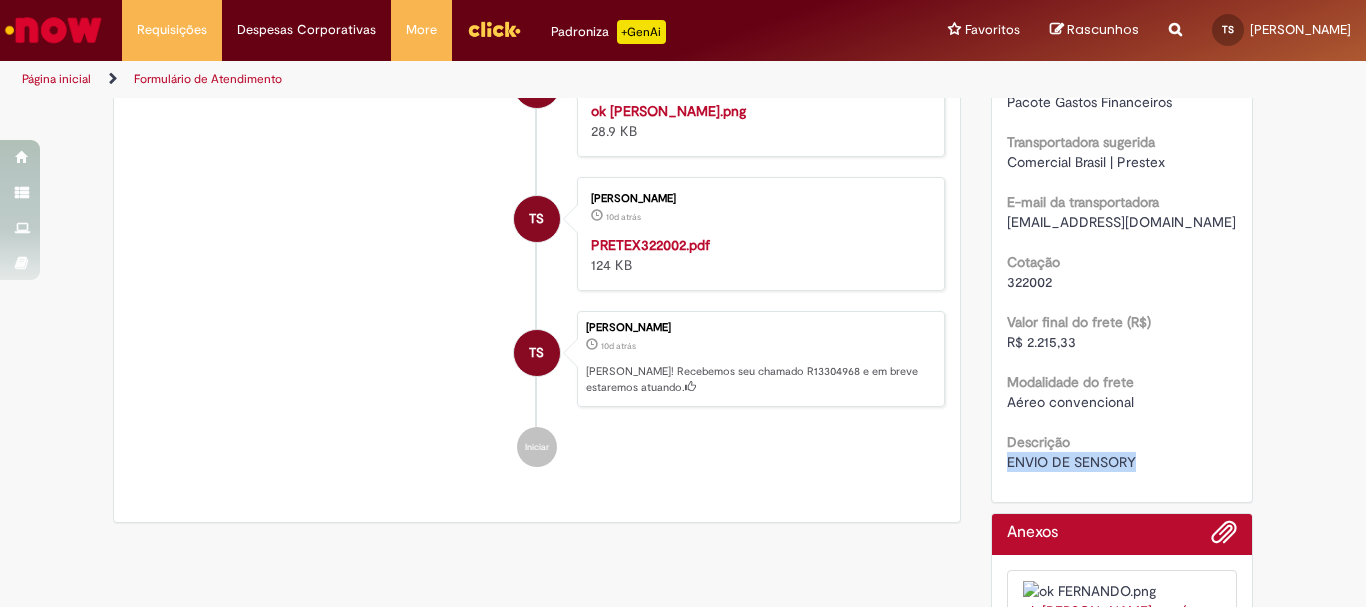 drag, startPoint x: 995, startPoint y: 481, endPoint x: 1145, endPoint y: 480, distance: 150.00333 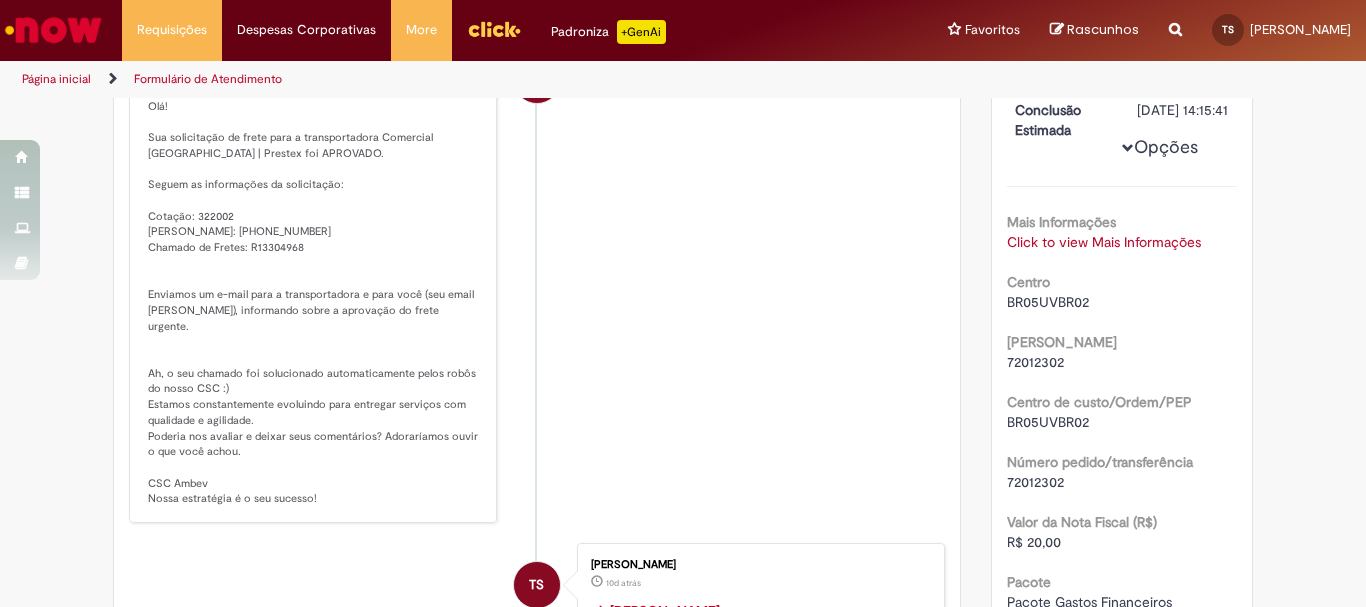 scroll, scrollTop: 0, scrollLeft: 0, axis: both 